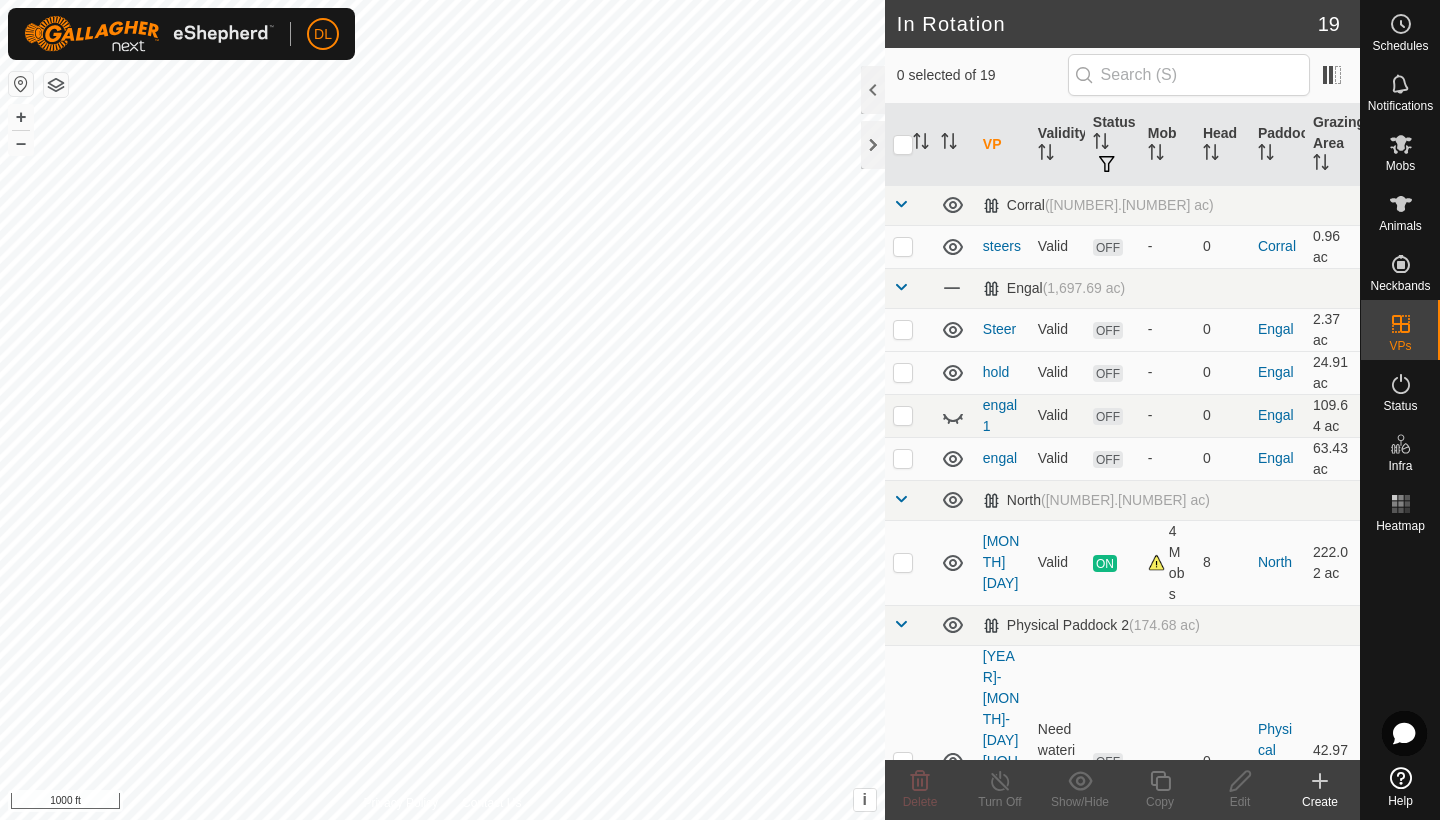 scroll, scrollTop: 0, scrollLeft: 0, axis: both 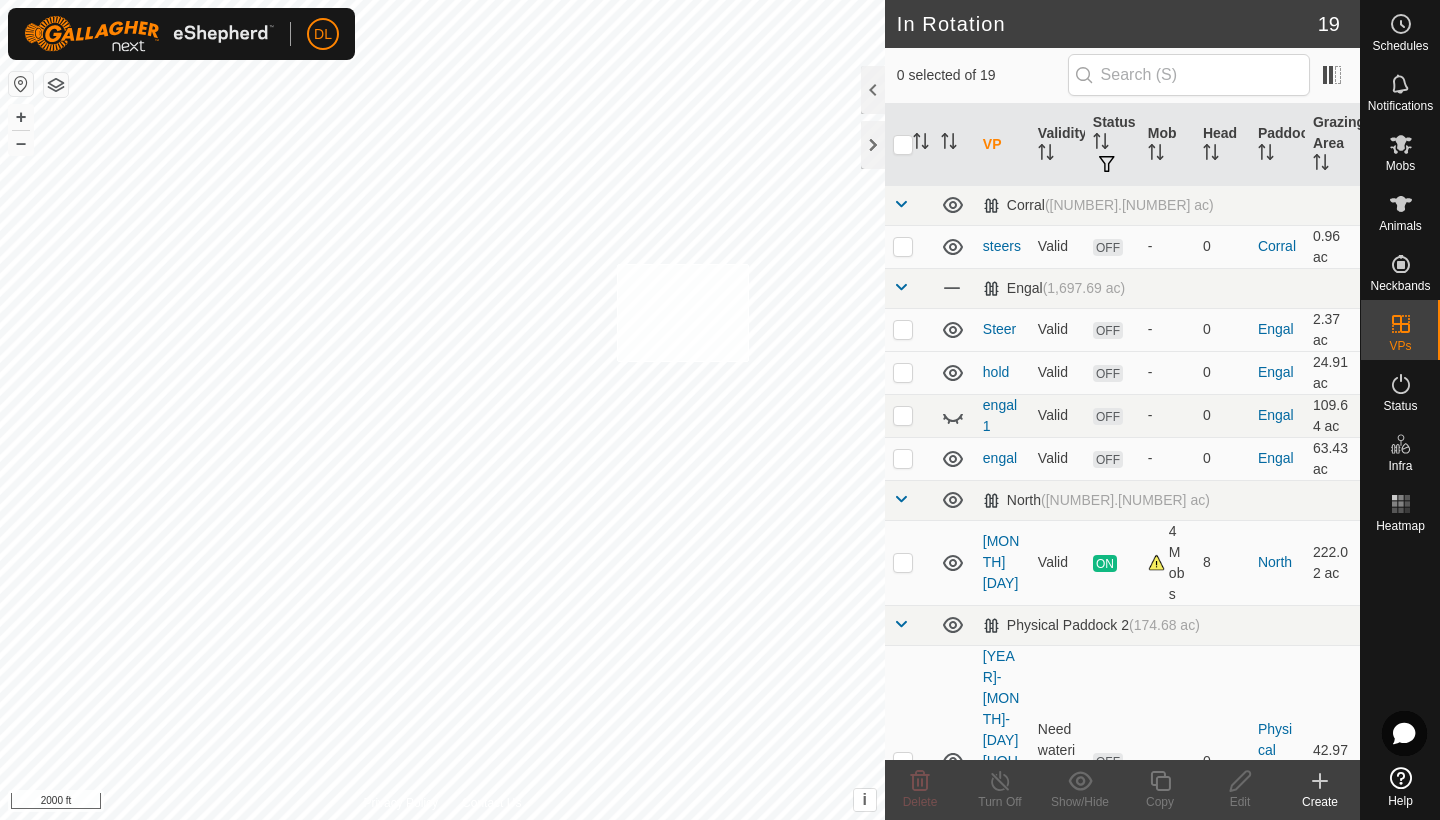 checkbox on "true" 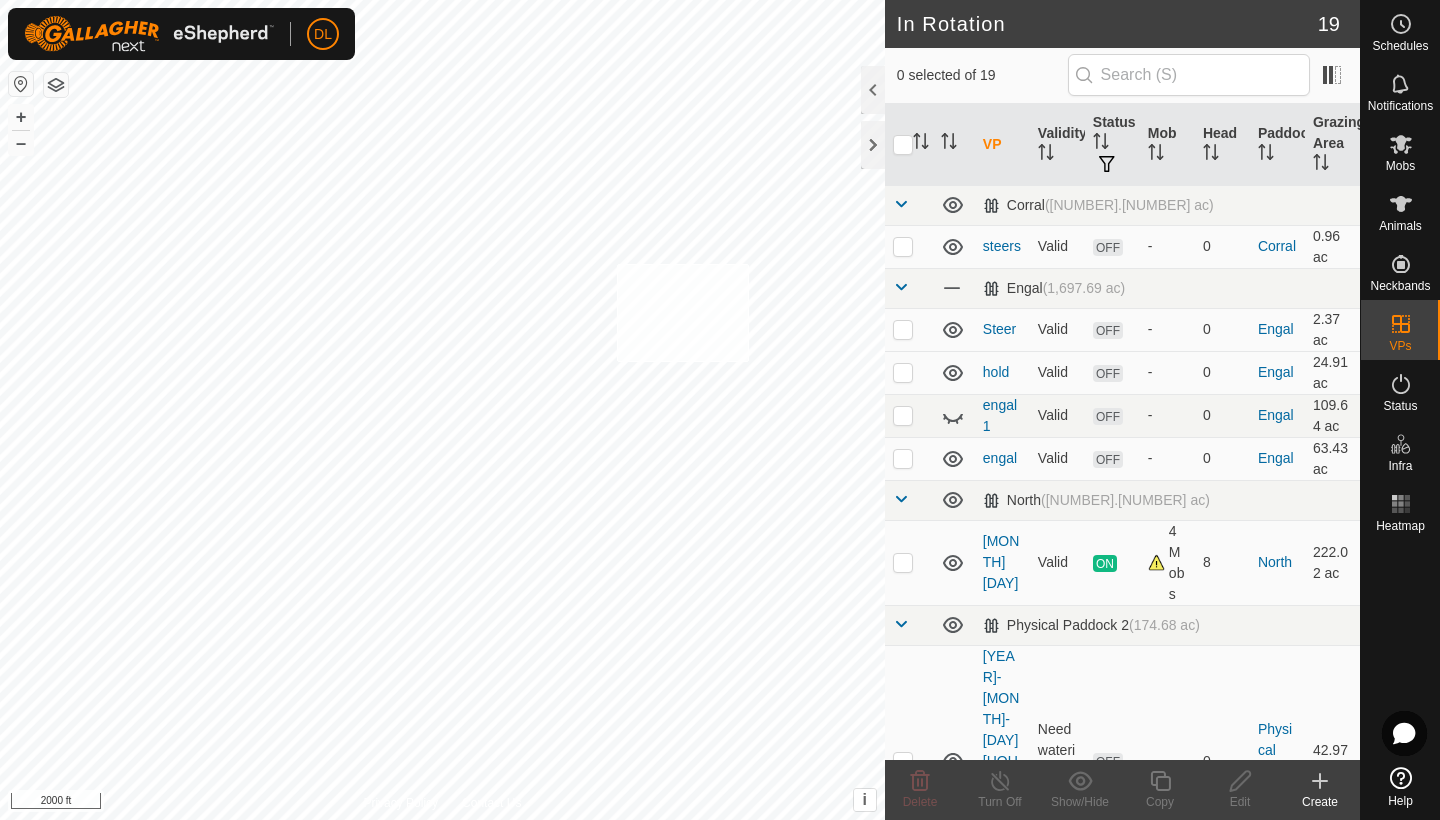 checkbox on "true" 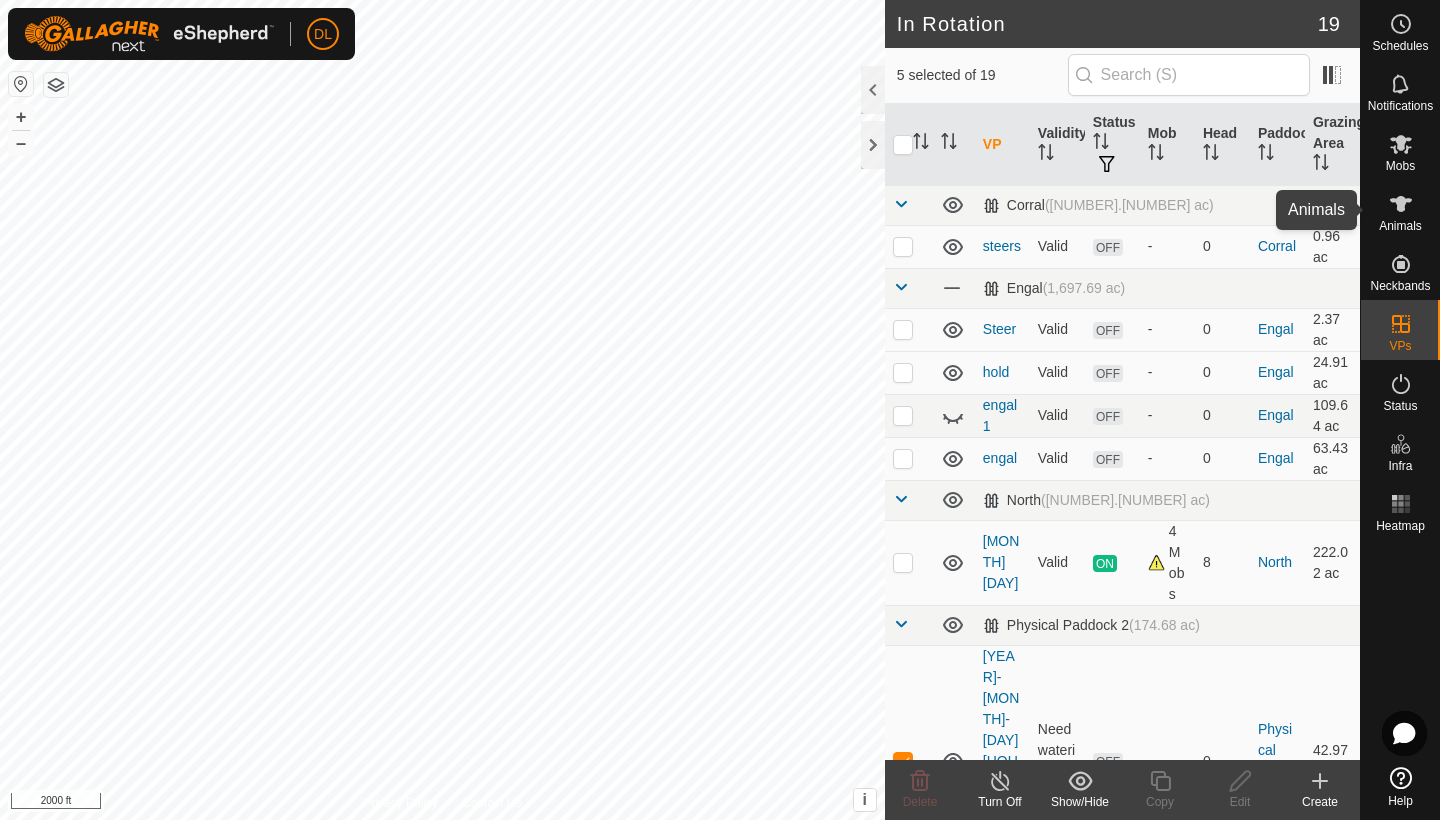 click on "Animals" at bounding box center [1400, 226] 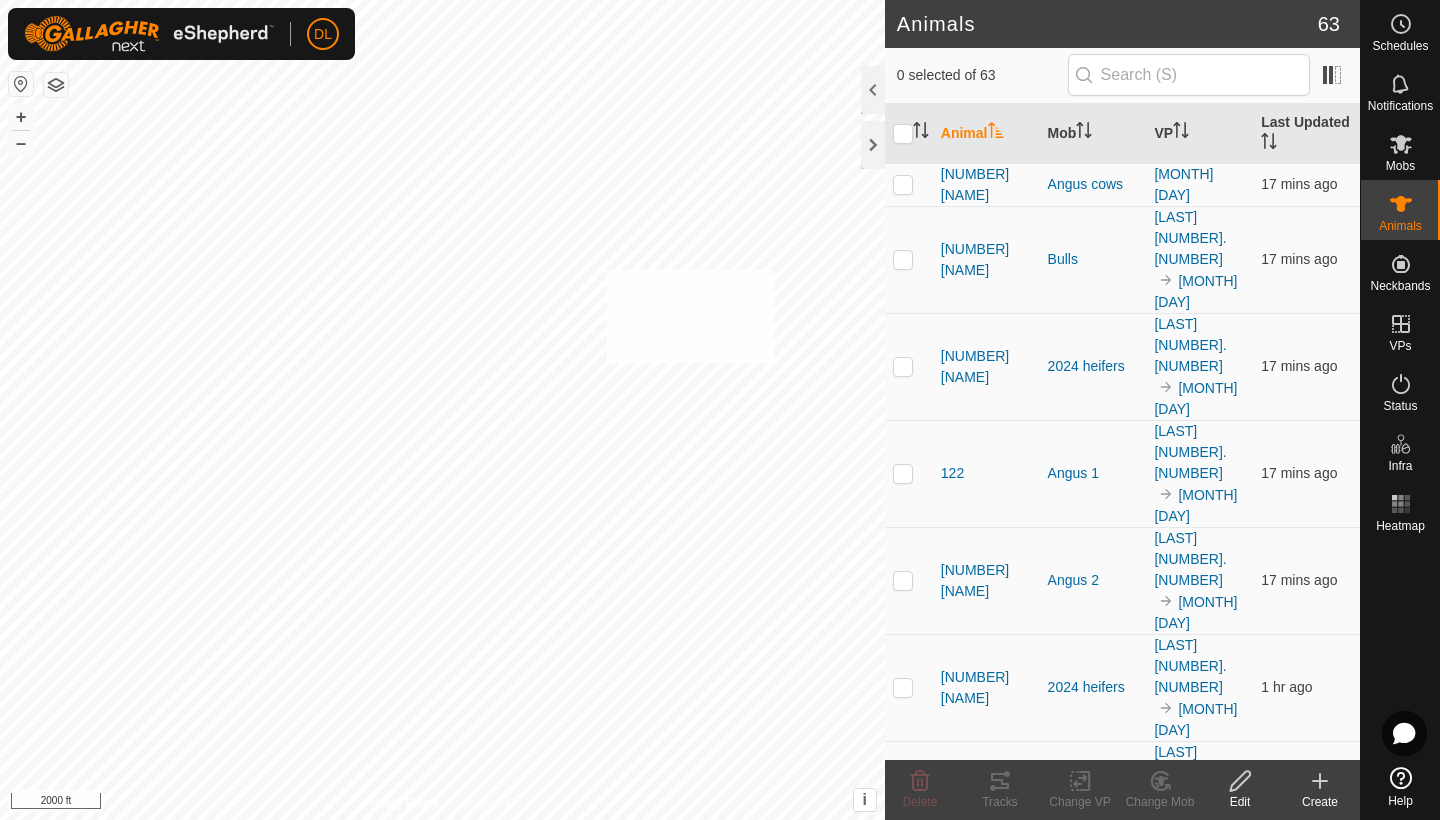 checkbox on "true" 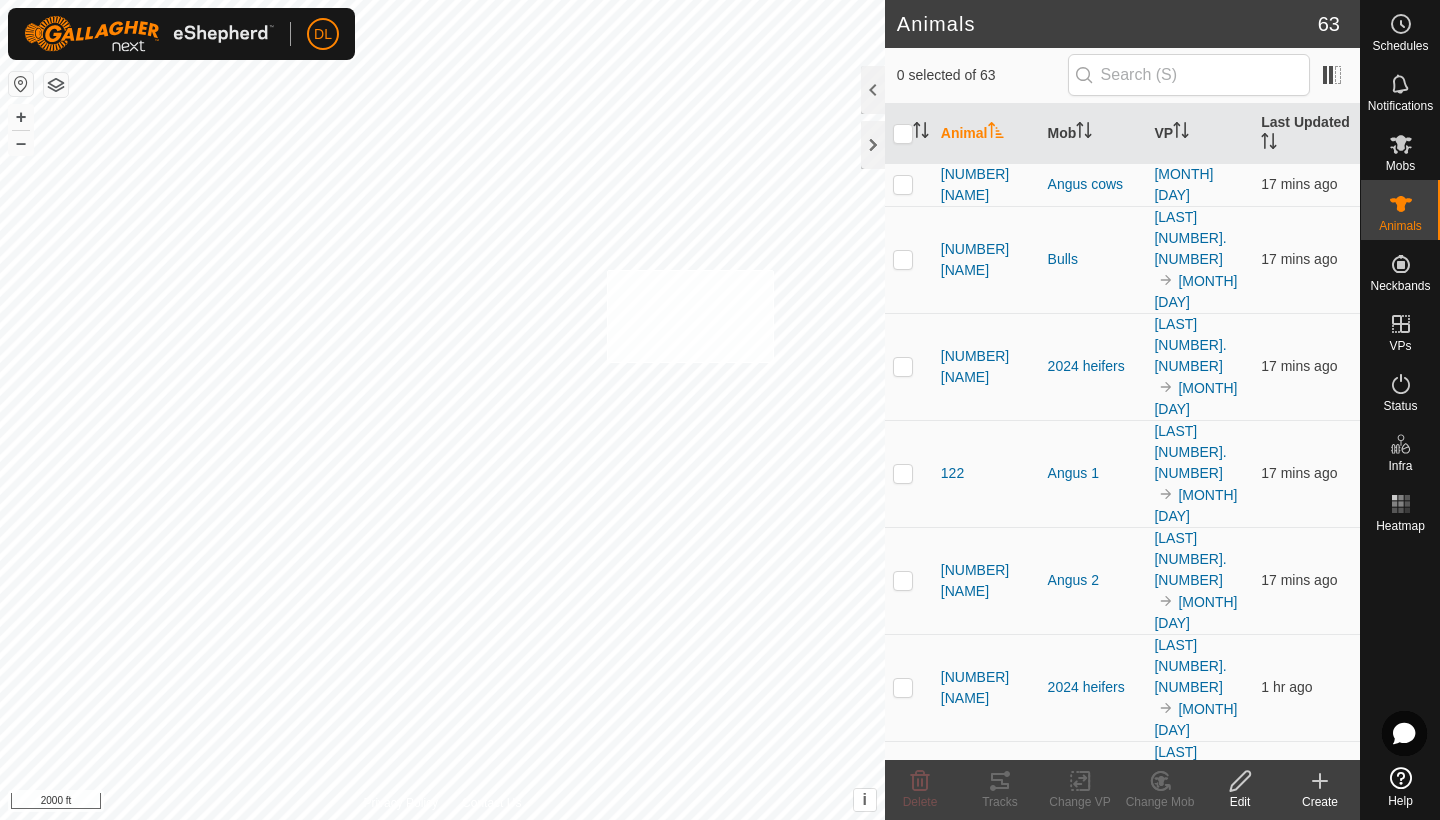 checkbox on "true" 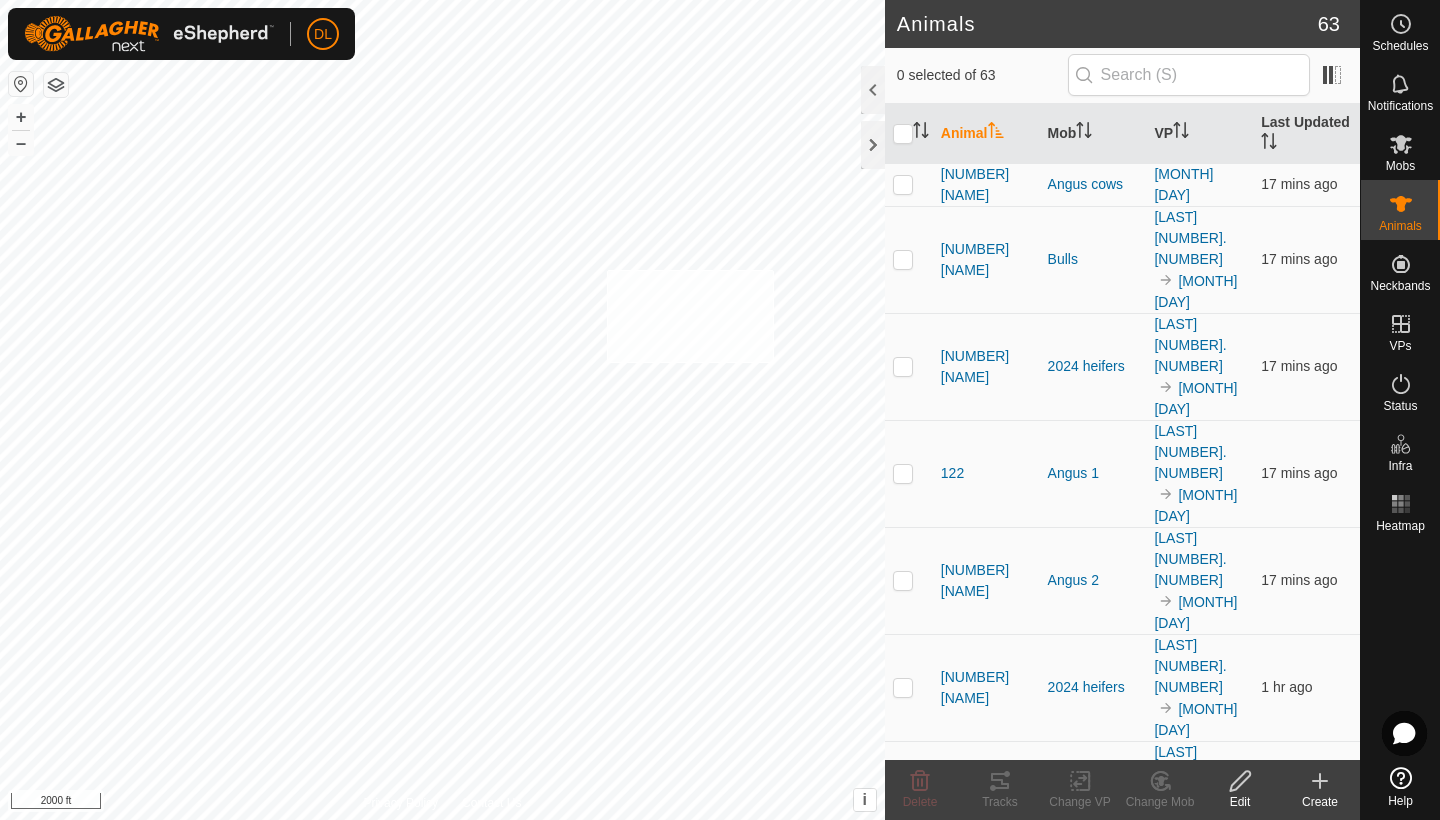 checkbox on "true" 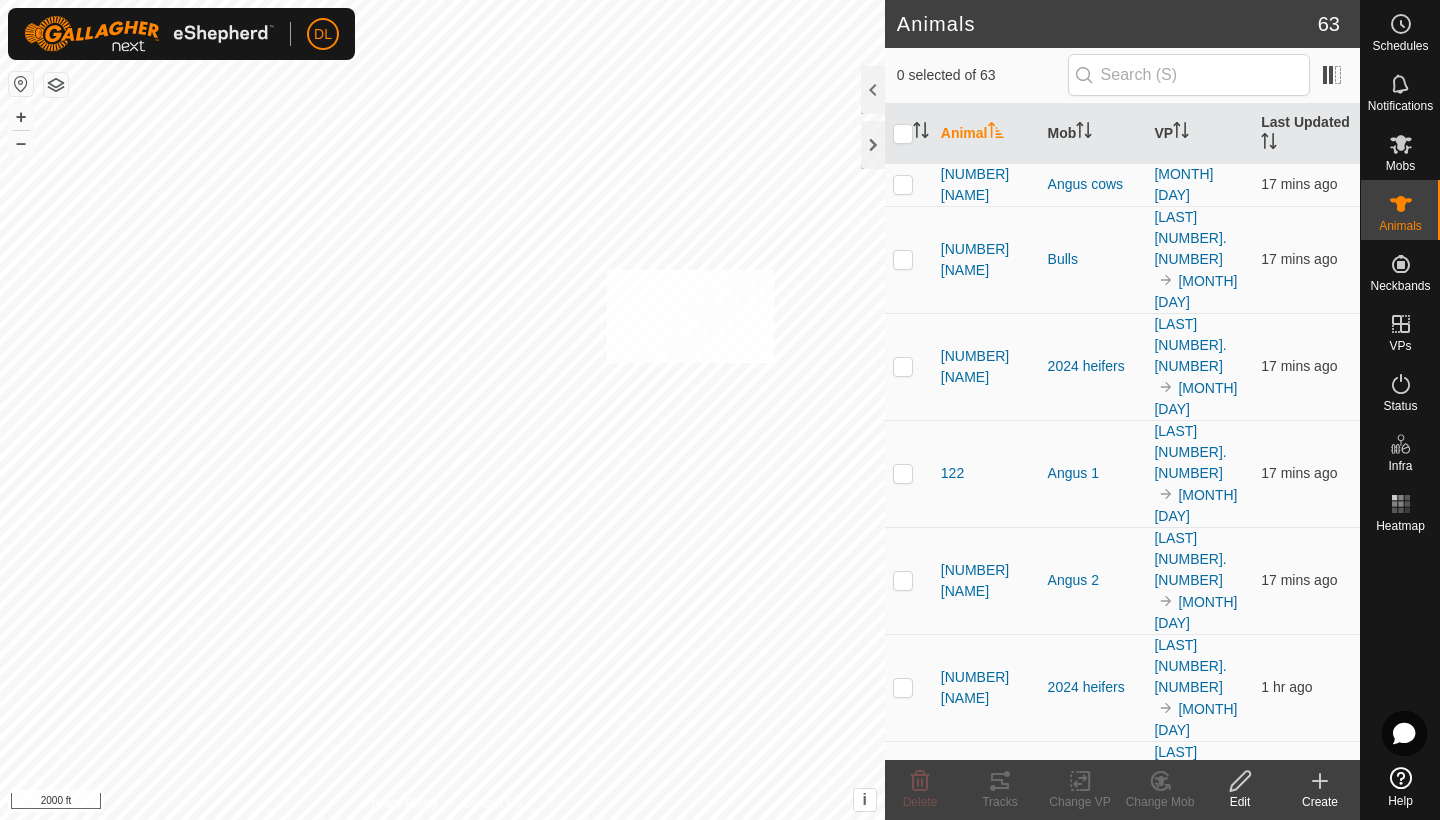 checkbox on "true" 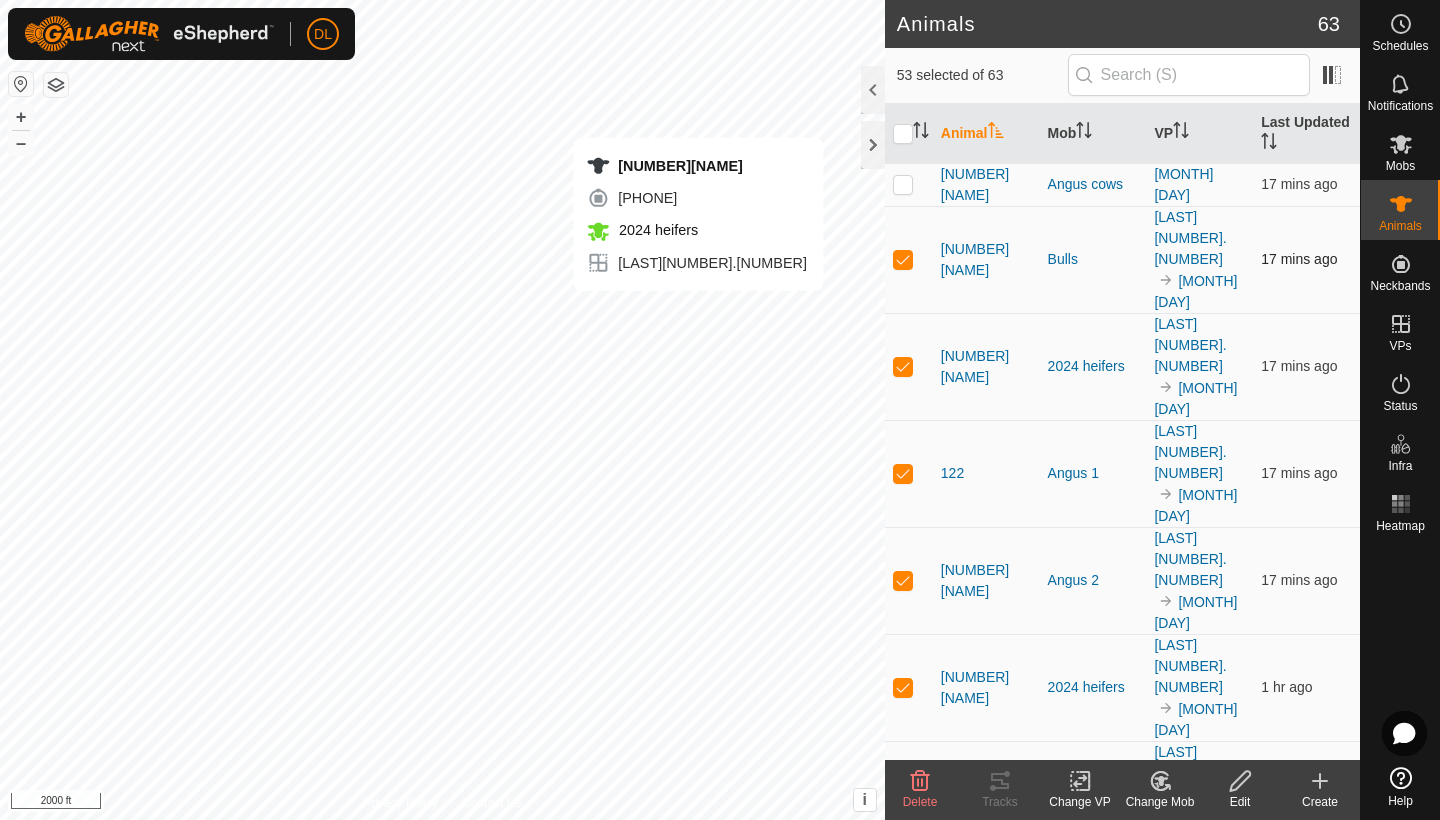 checkbox on "false" 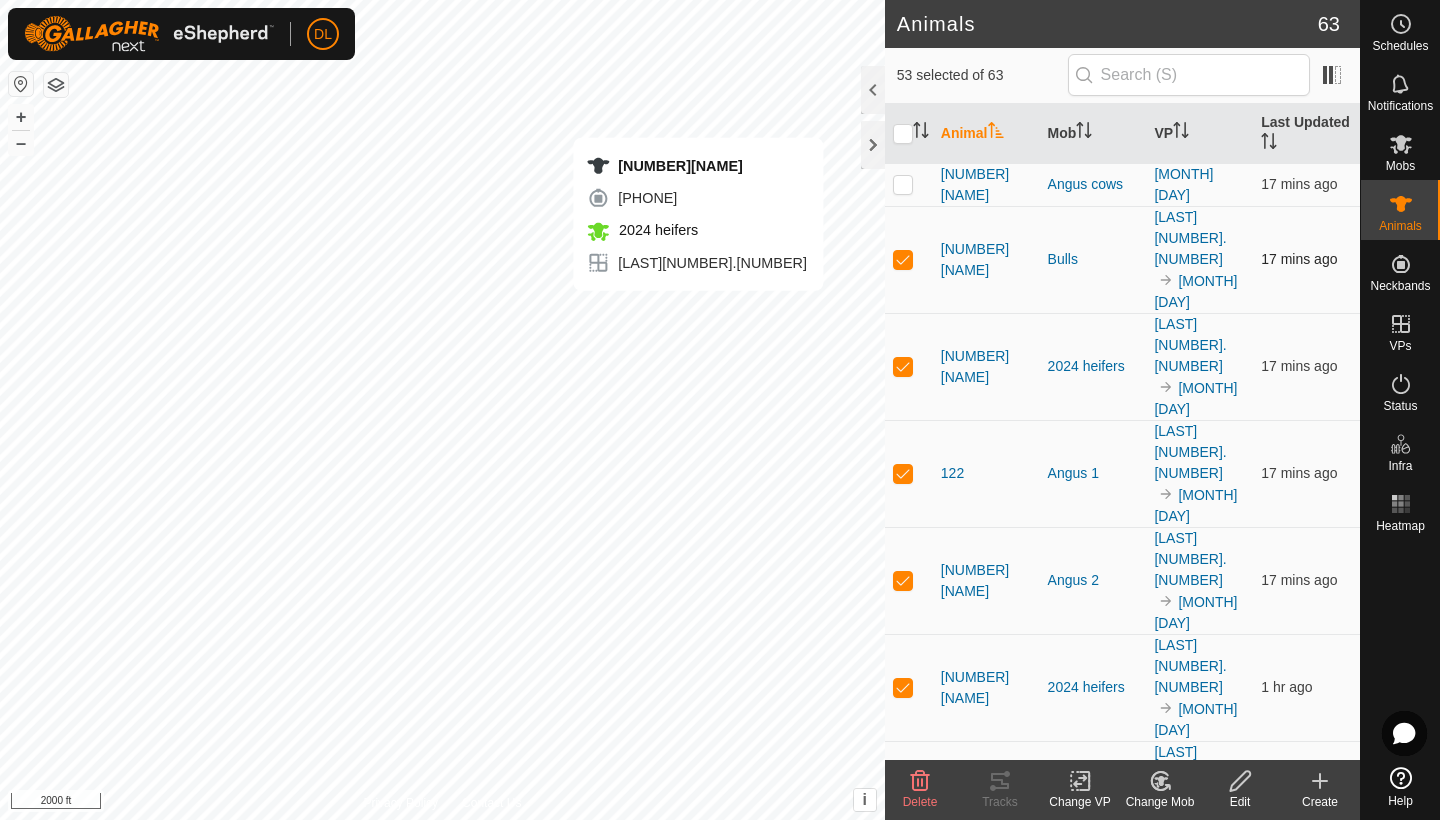 checkbox on "false" 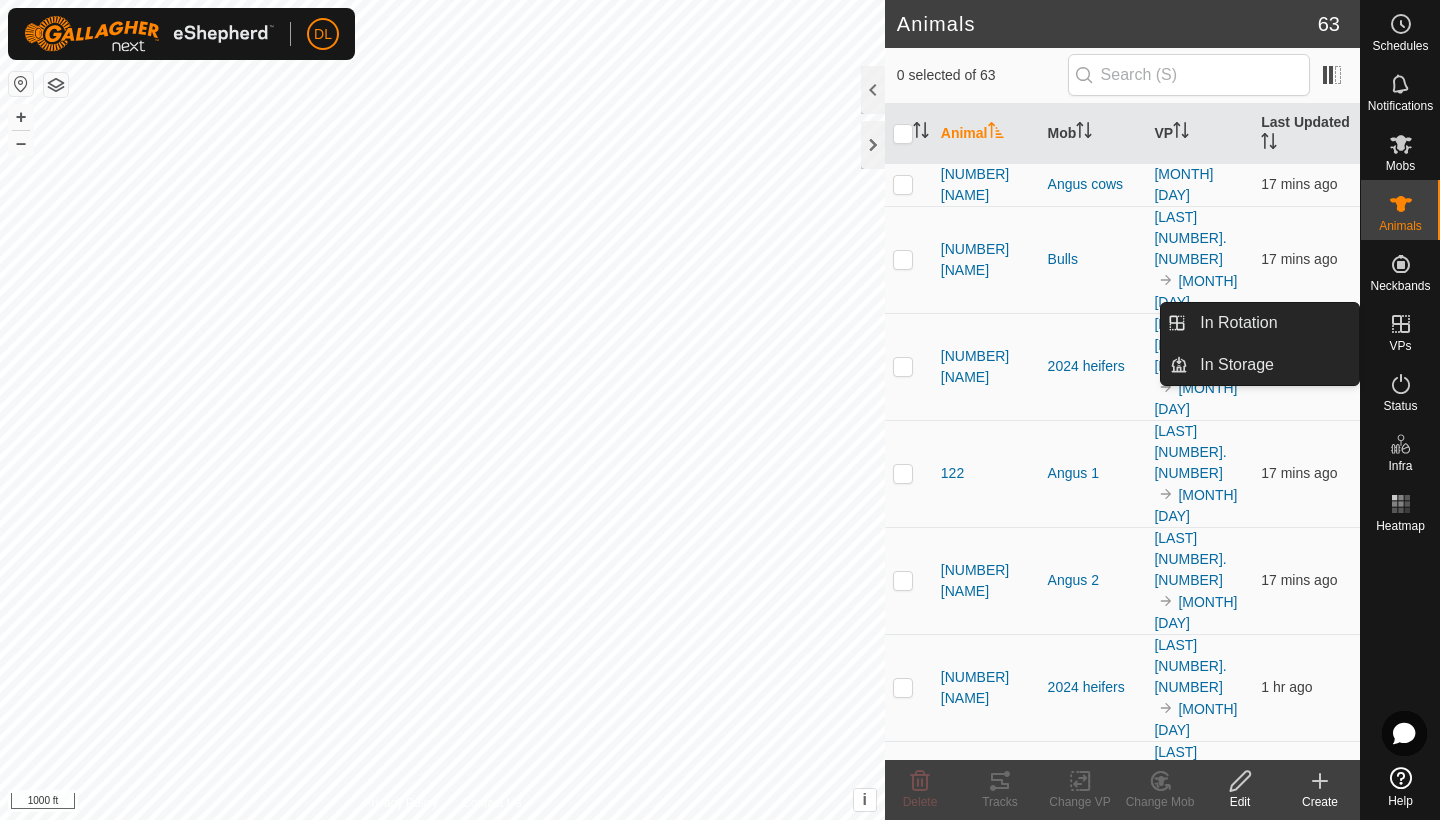 click at bounding box center (1401, 324) 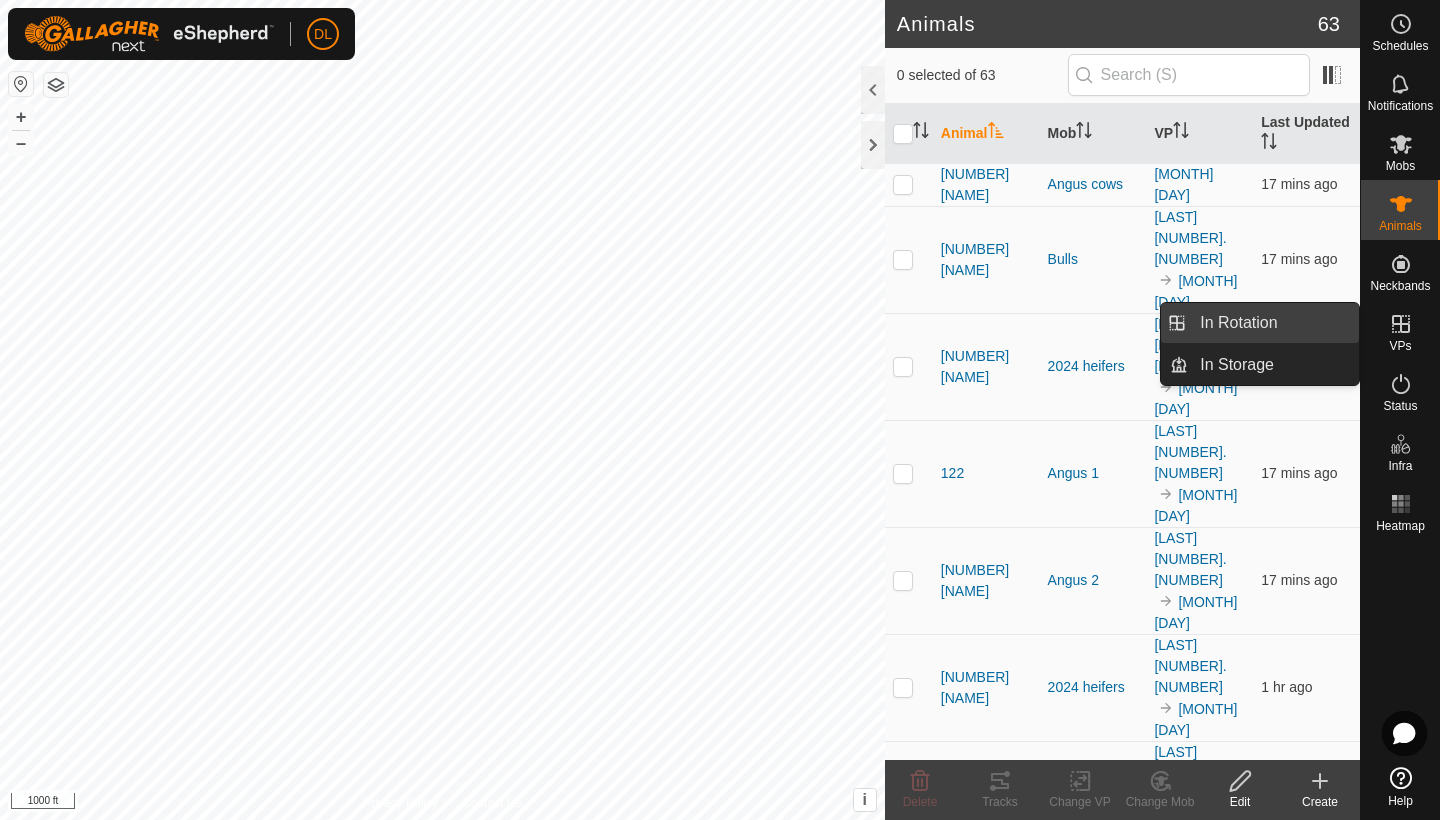 click on "In Rotation" at bounding box center (1273, 323) 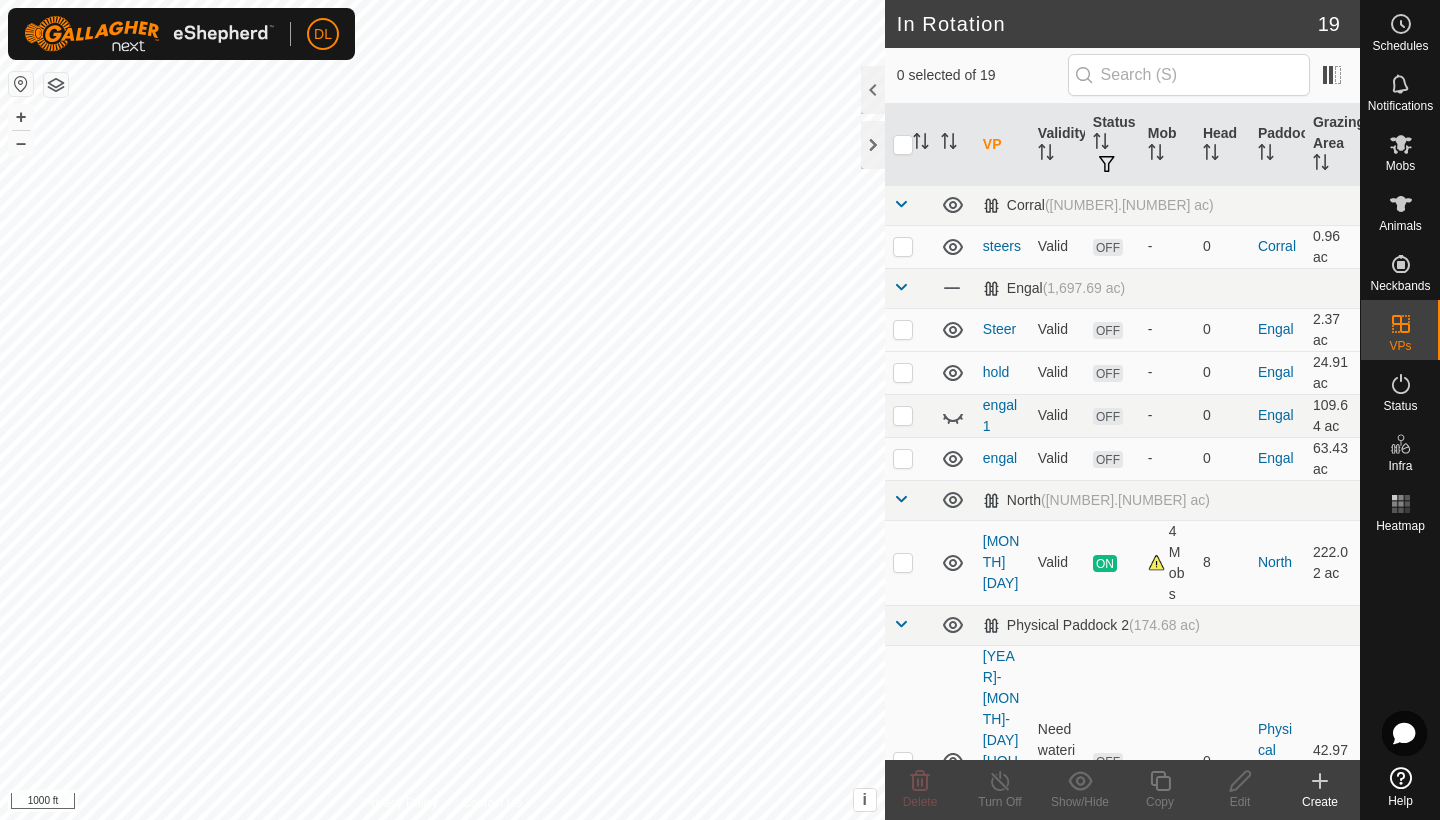 scroll, scrollTop: 0, scrollLeft: 0, axis: both 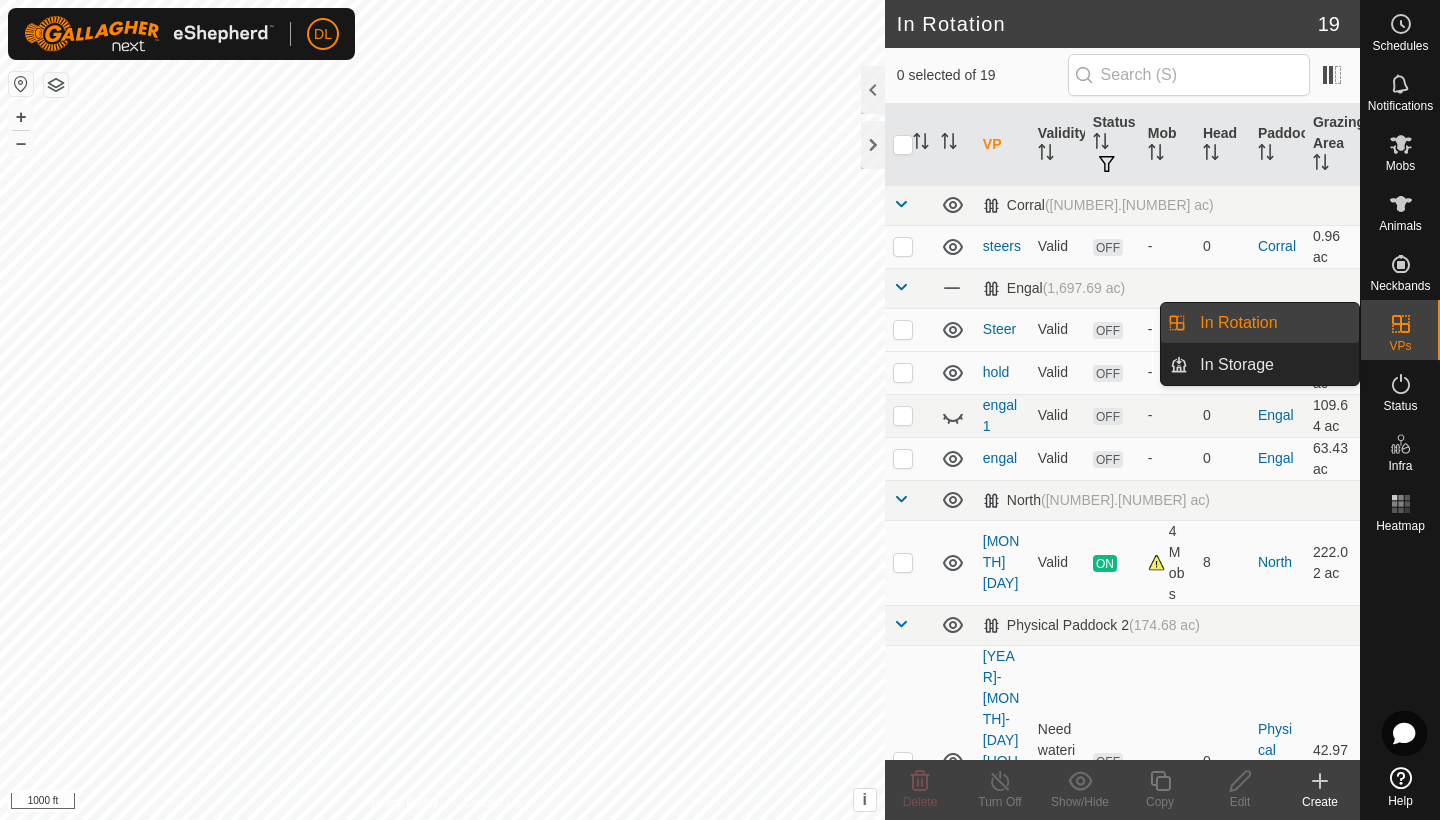 click 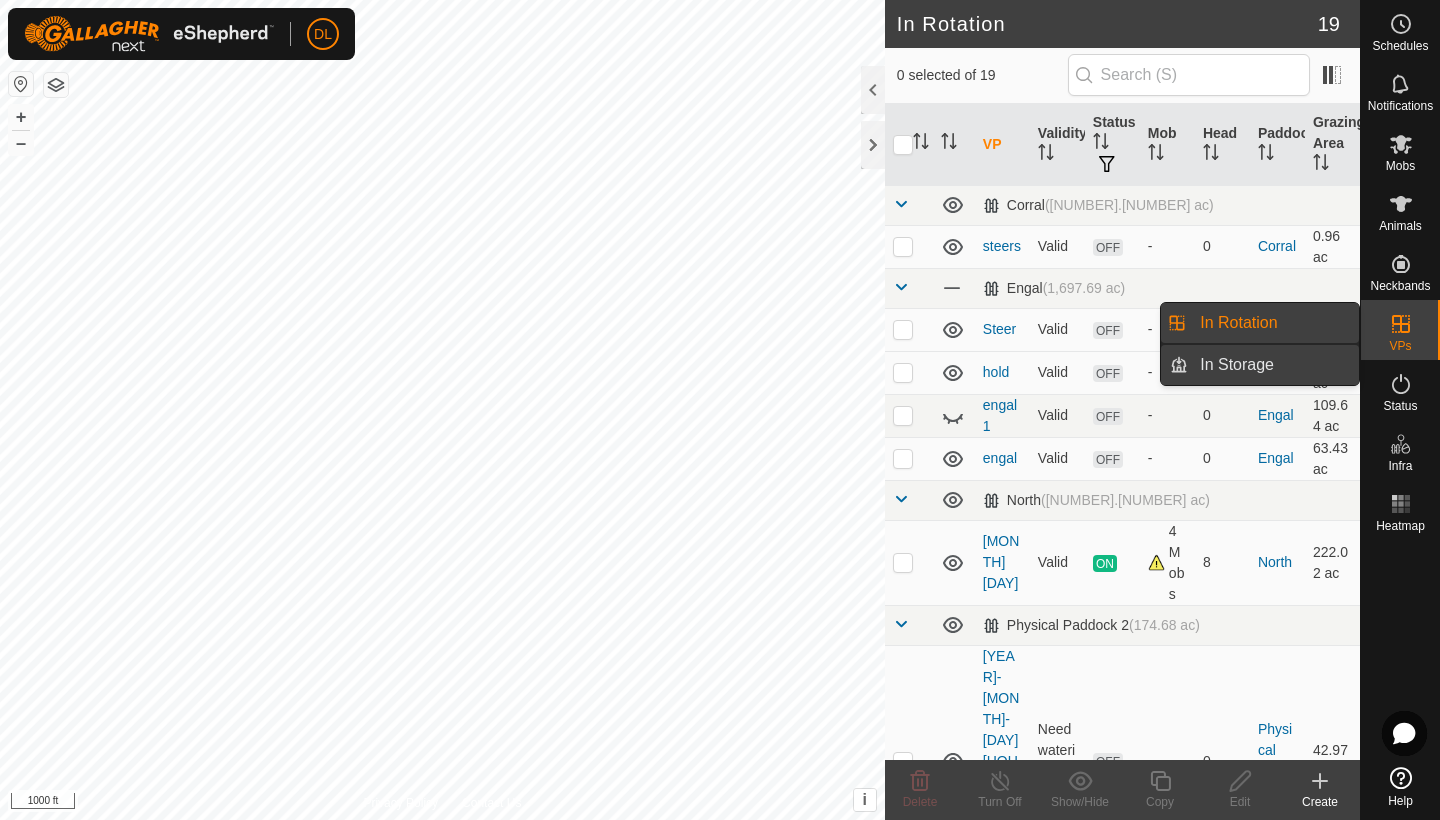 click on "In Storage" at bounding box center (1273, 365) 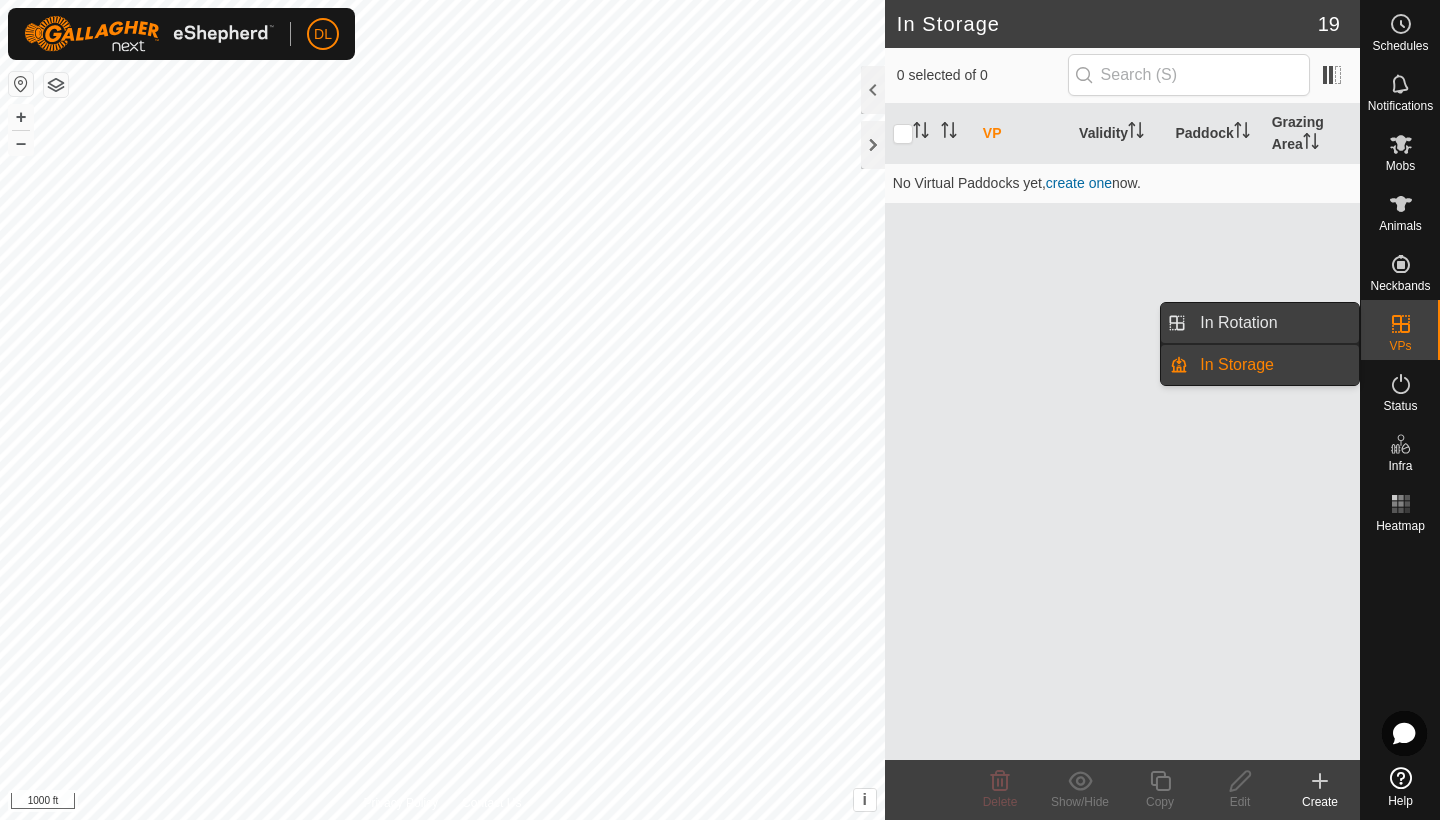 click on "In Rotation" at bounding box center (1273, 323) 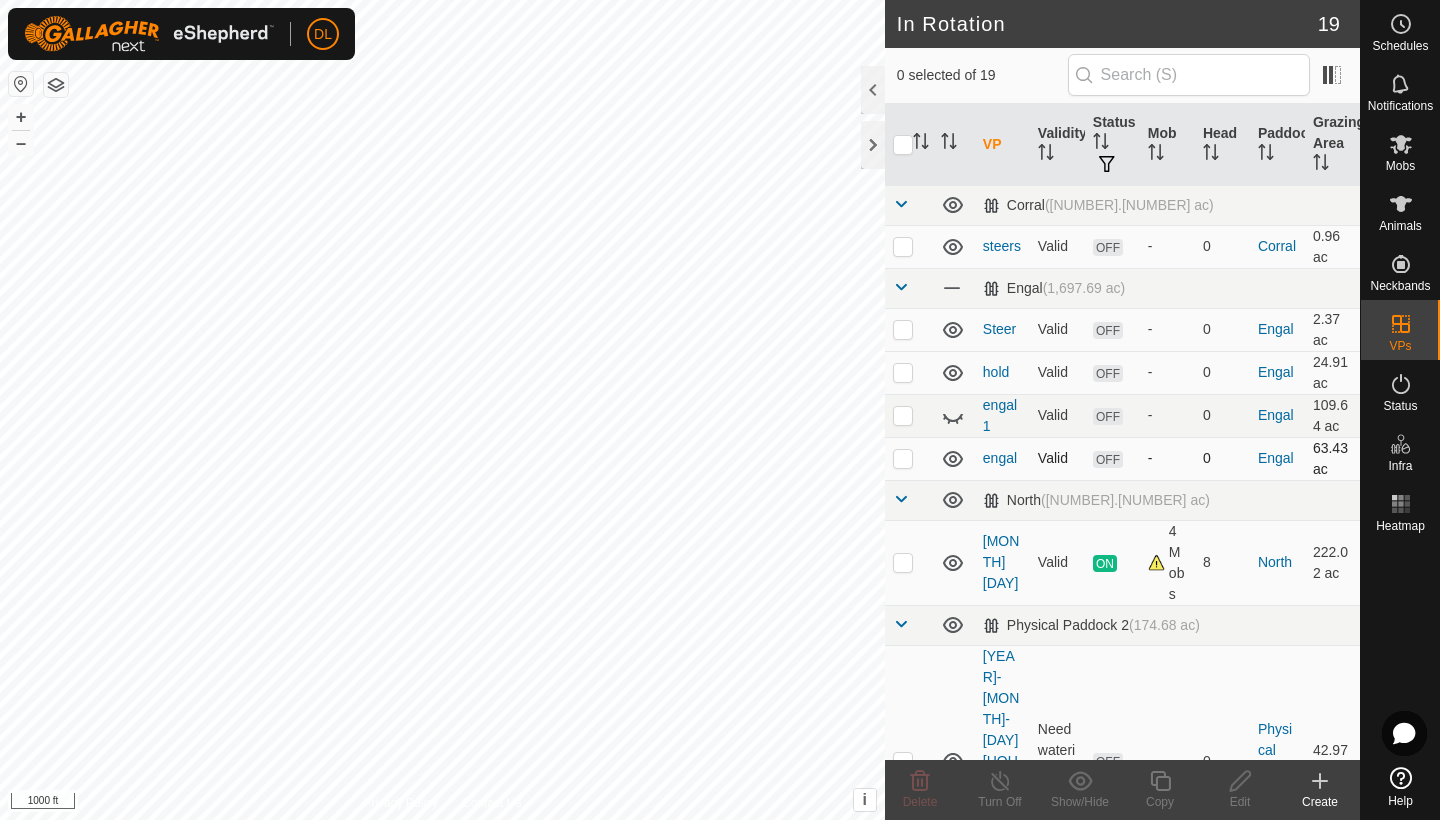 scroll, scrollTop: 0, scrollLeft: 0, axis: both 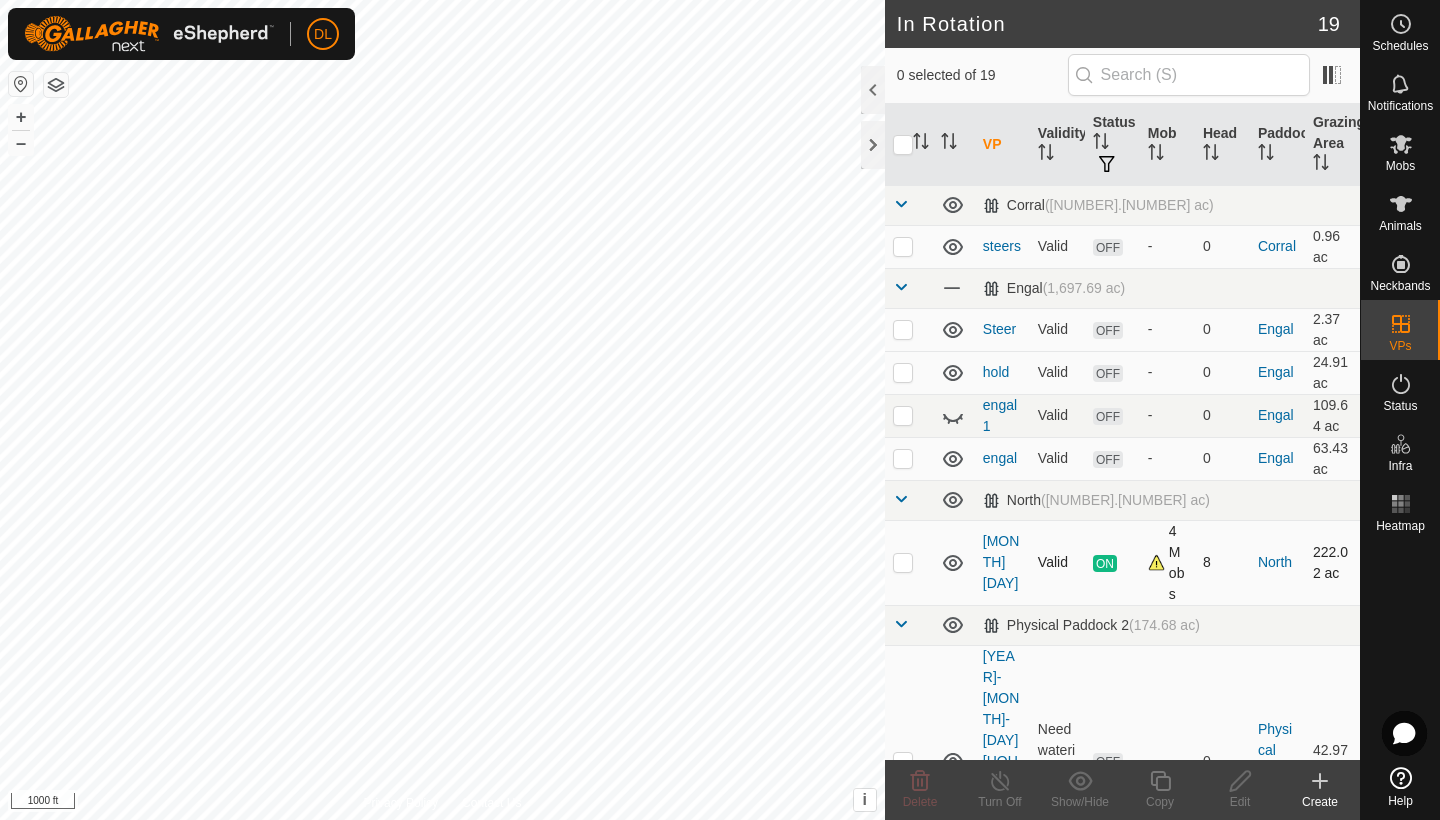 click at bounding box center [903, 562] 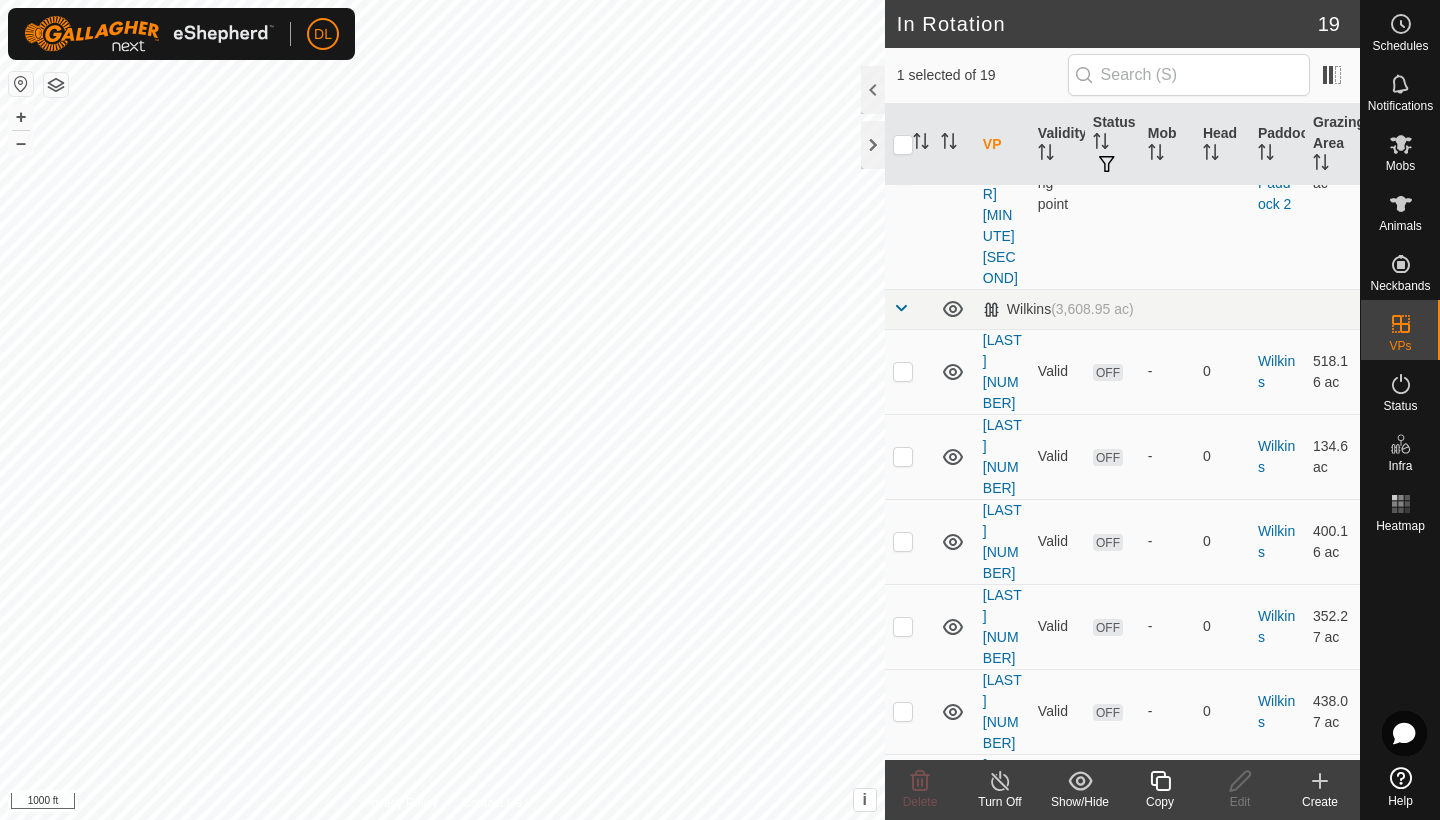 scroll, scrollTop: 589, scrollLeft: 0, axis: vertical 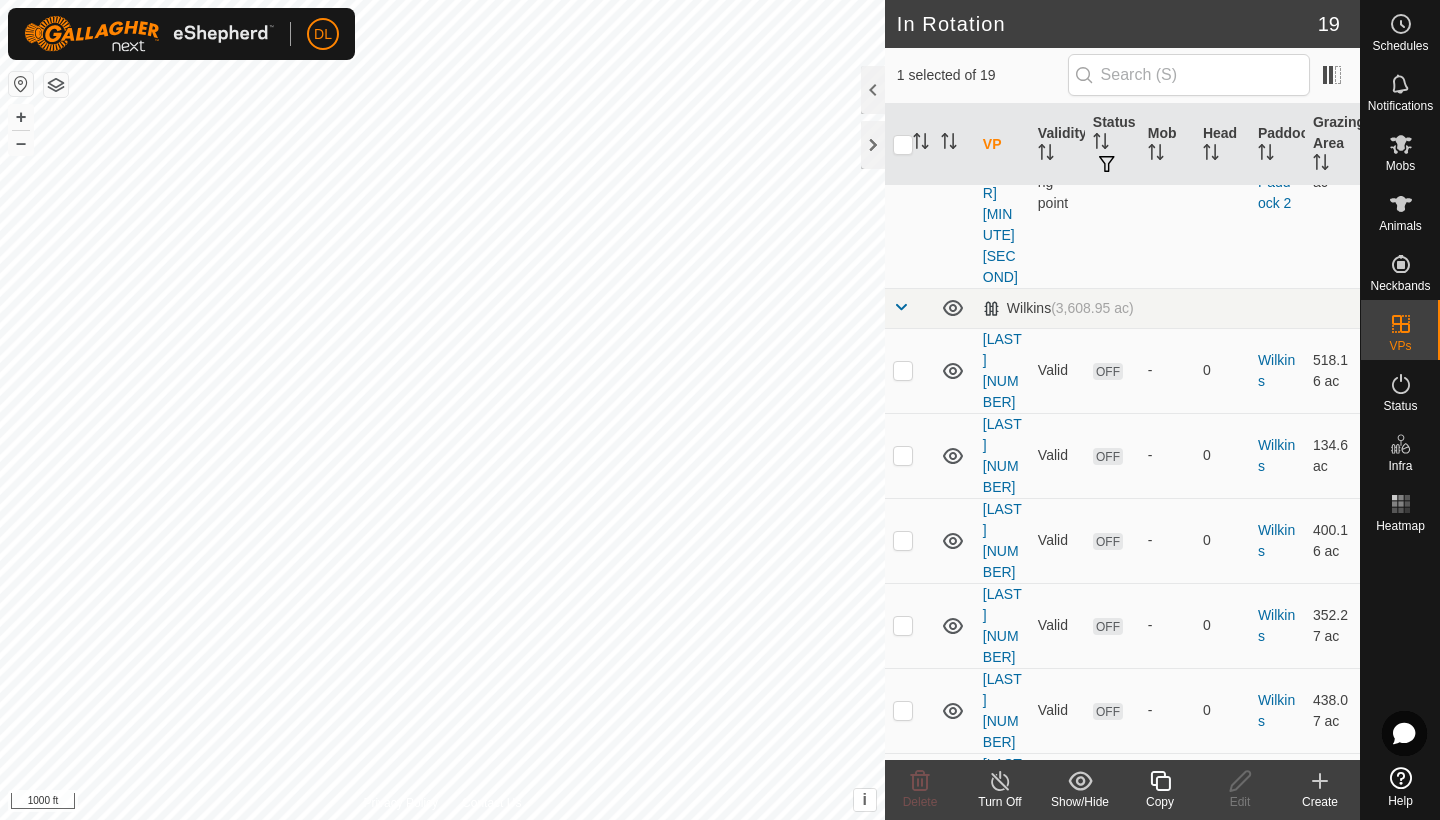 click at bounding box center [903, 1028] 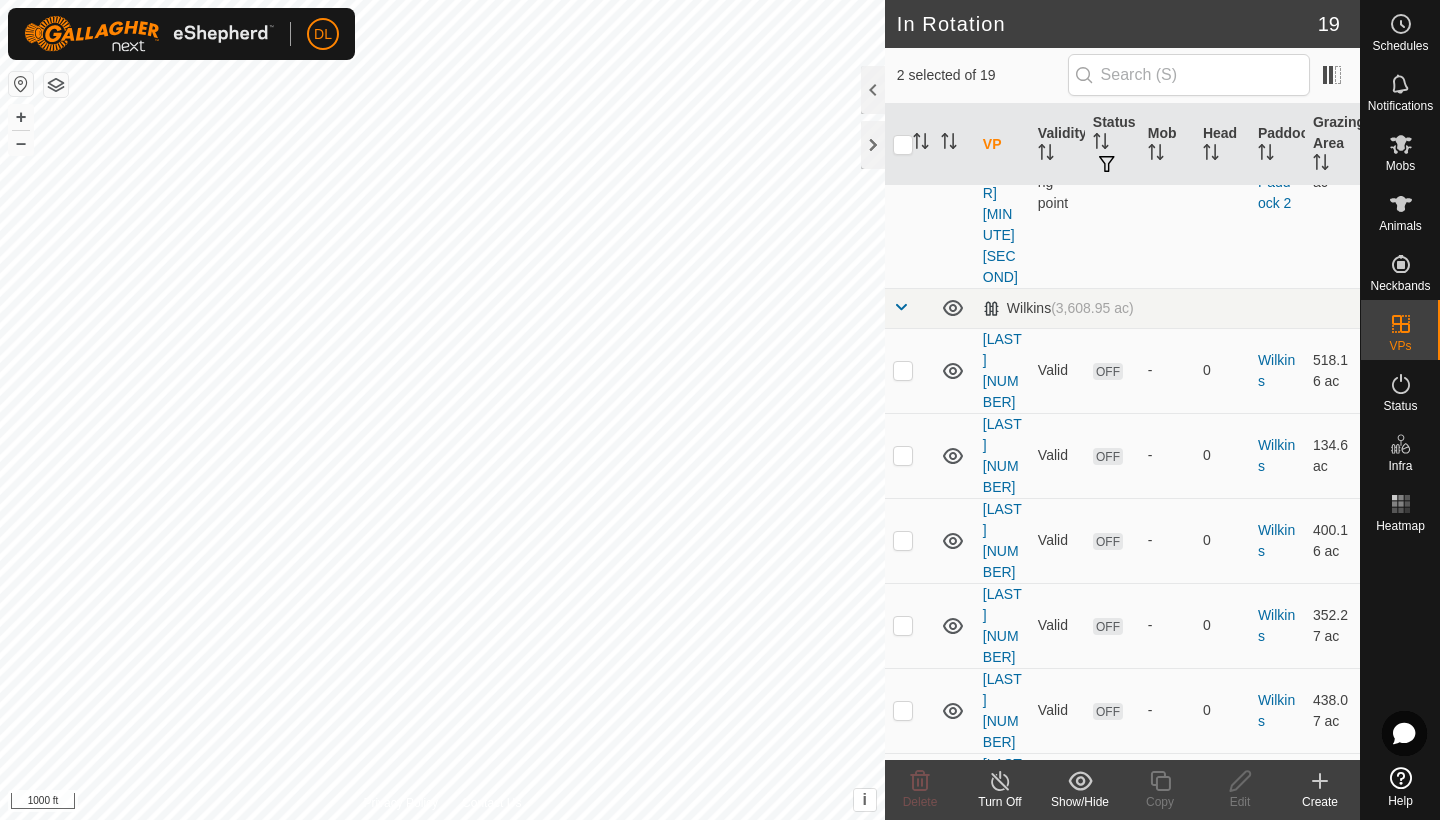 click at bounding box center (903, 1262) 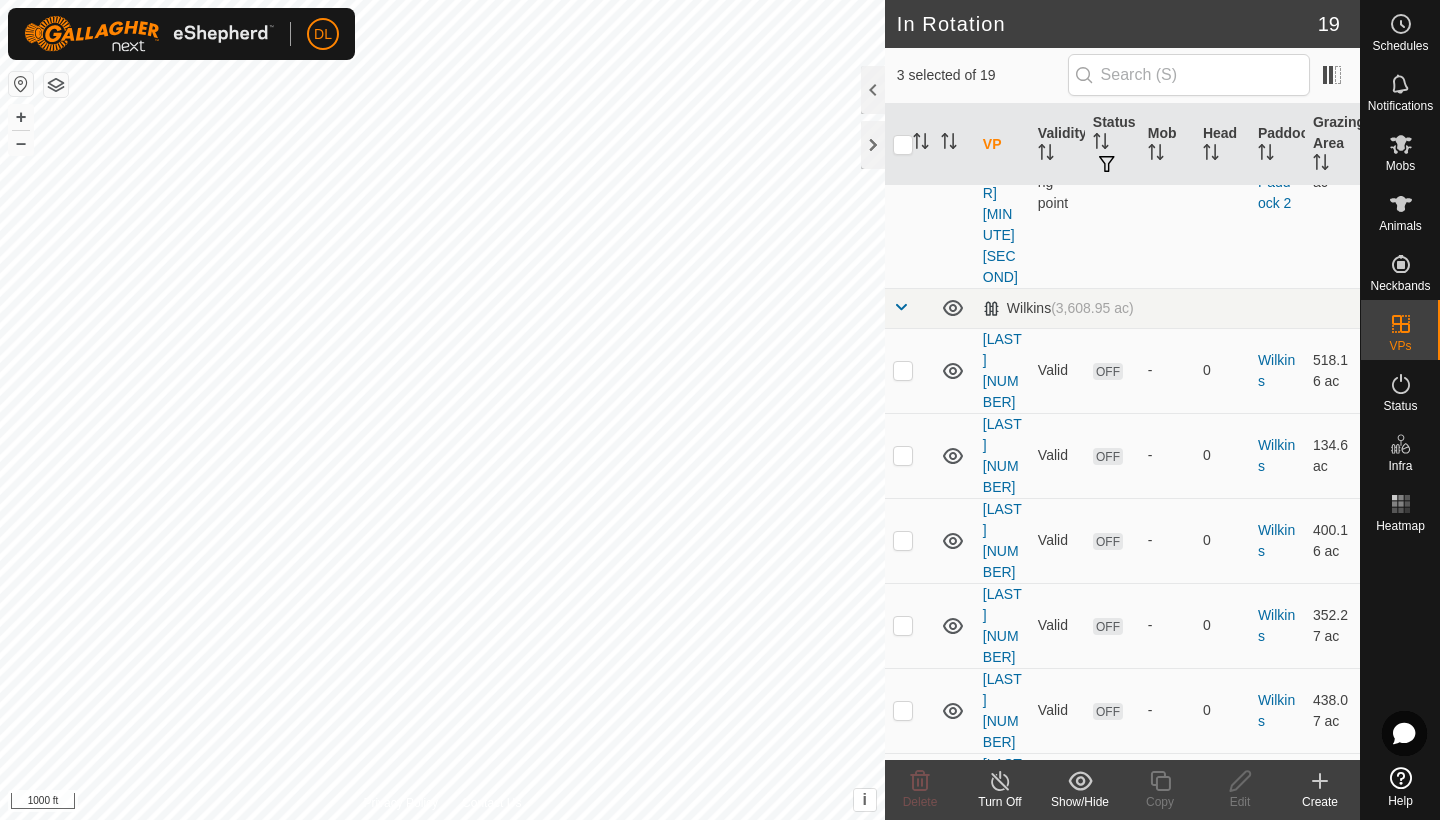 click at bounding box center (903, 1262) 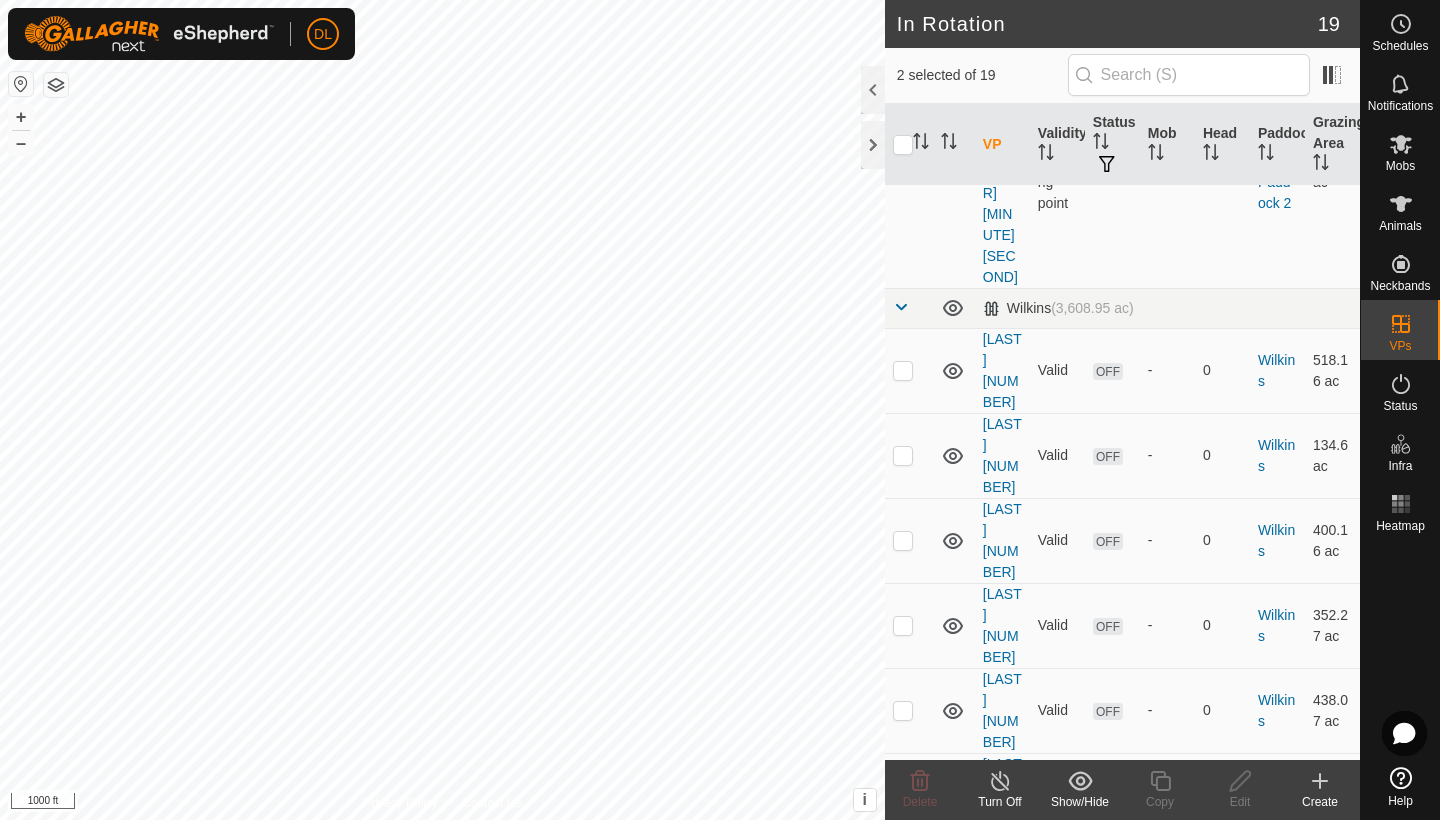 click at bounding box center (903, 1028) 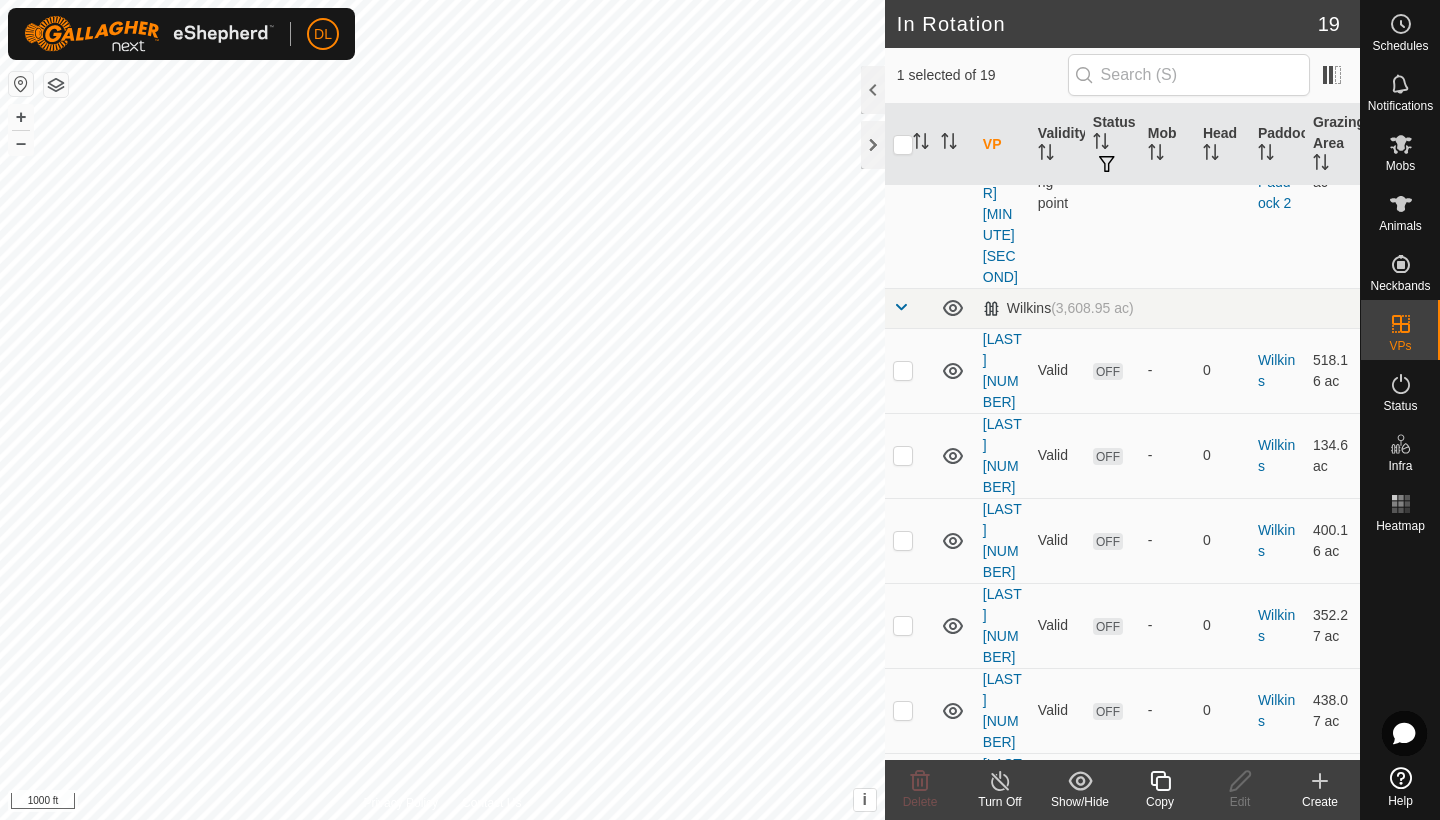 checkbox on "false" 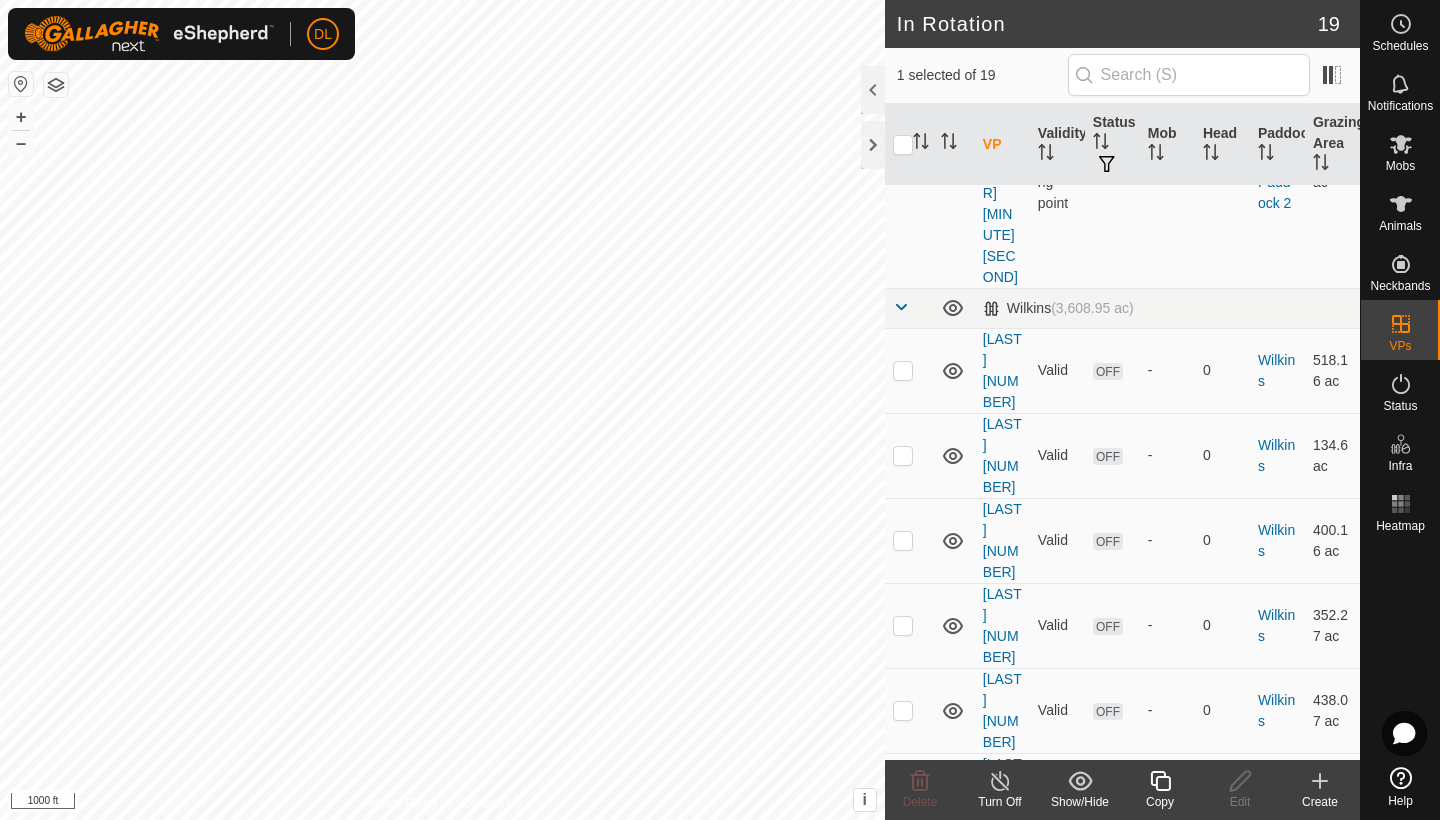 checkbox on "true" 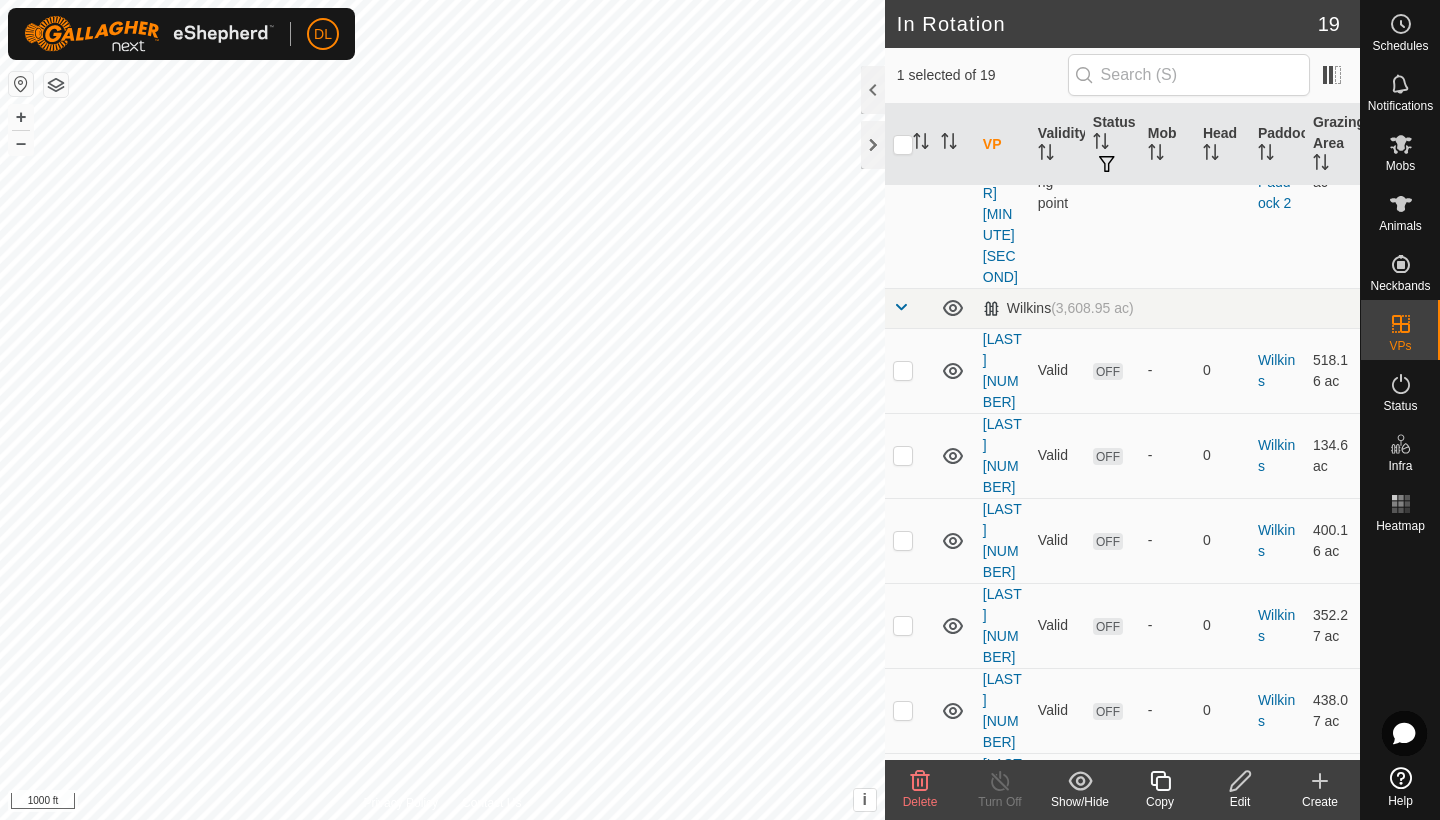 checkbox on "true" 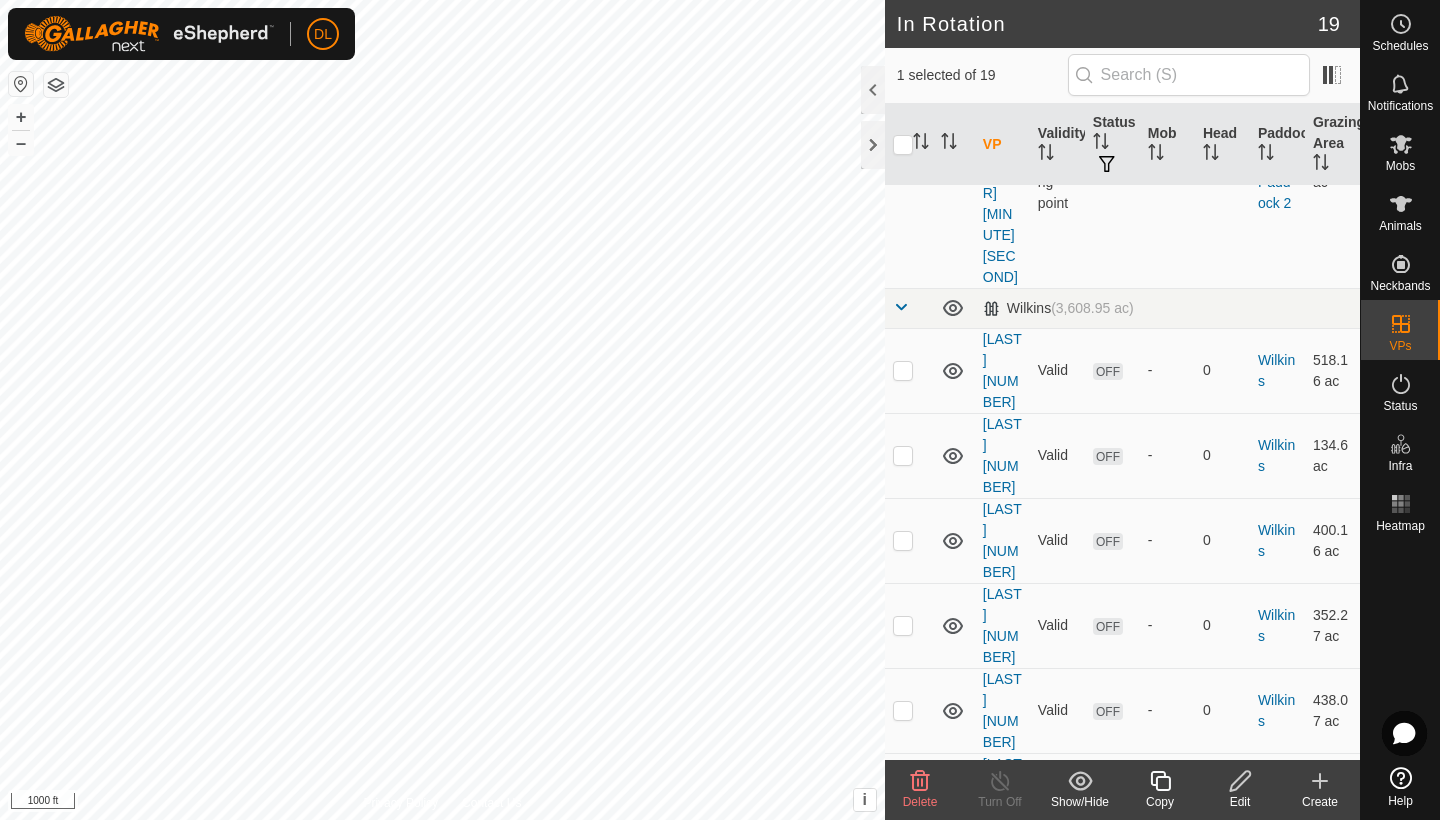 checkbox on "false" 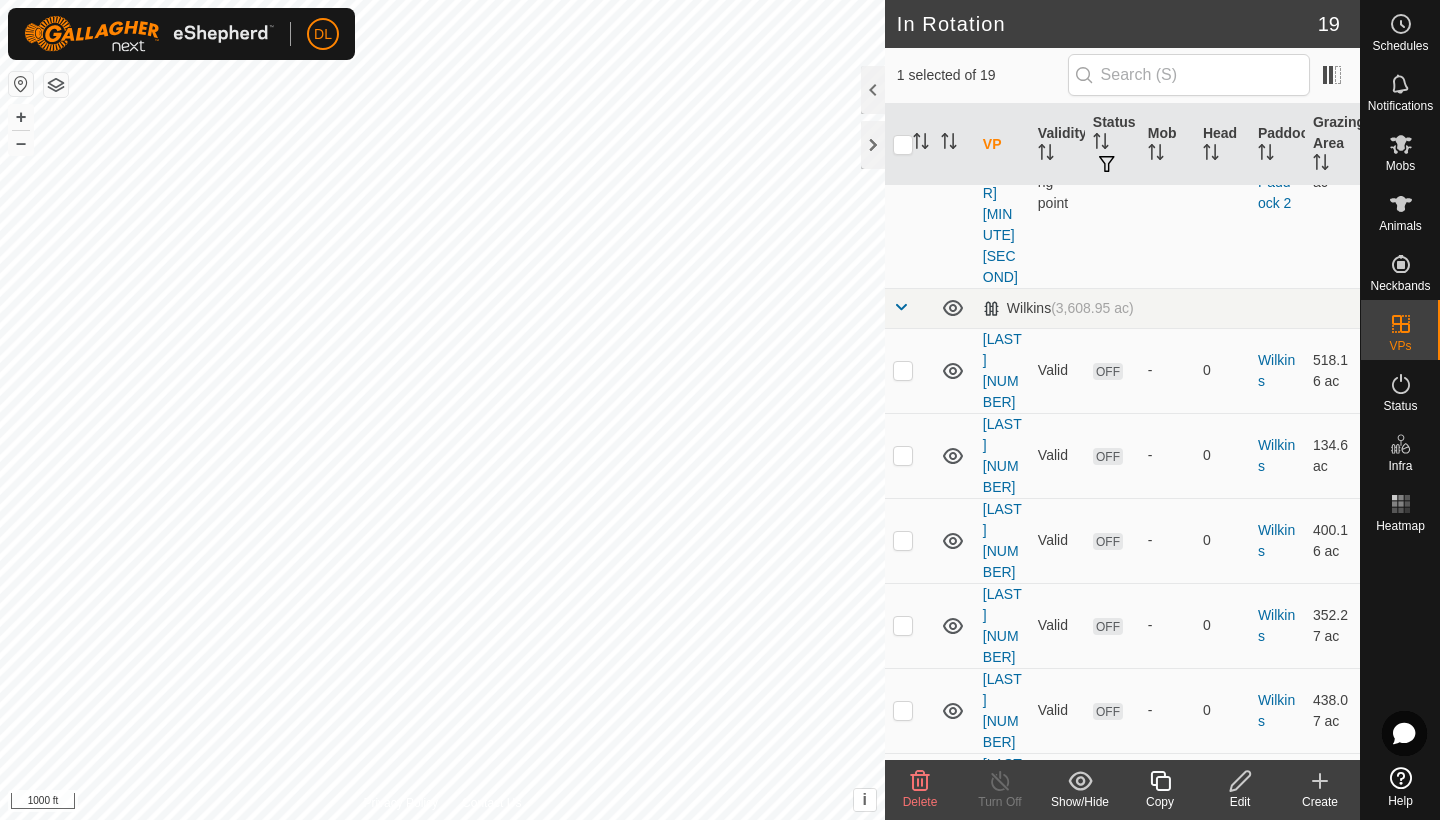 checkbox on "false" 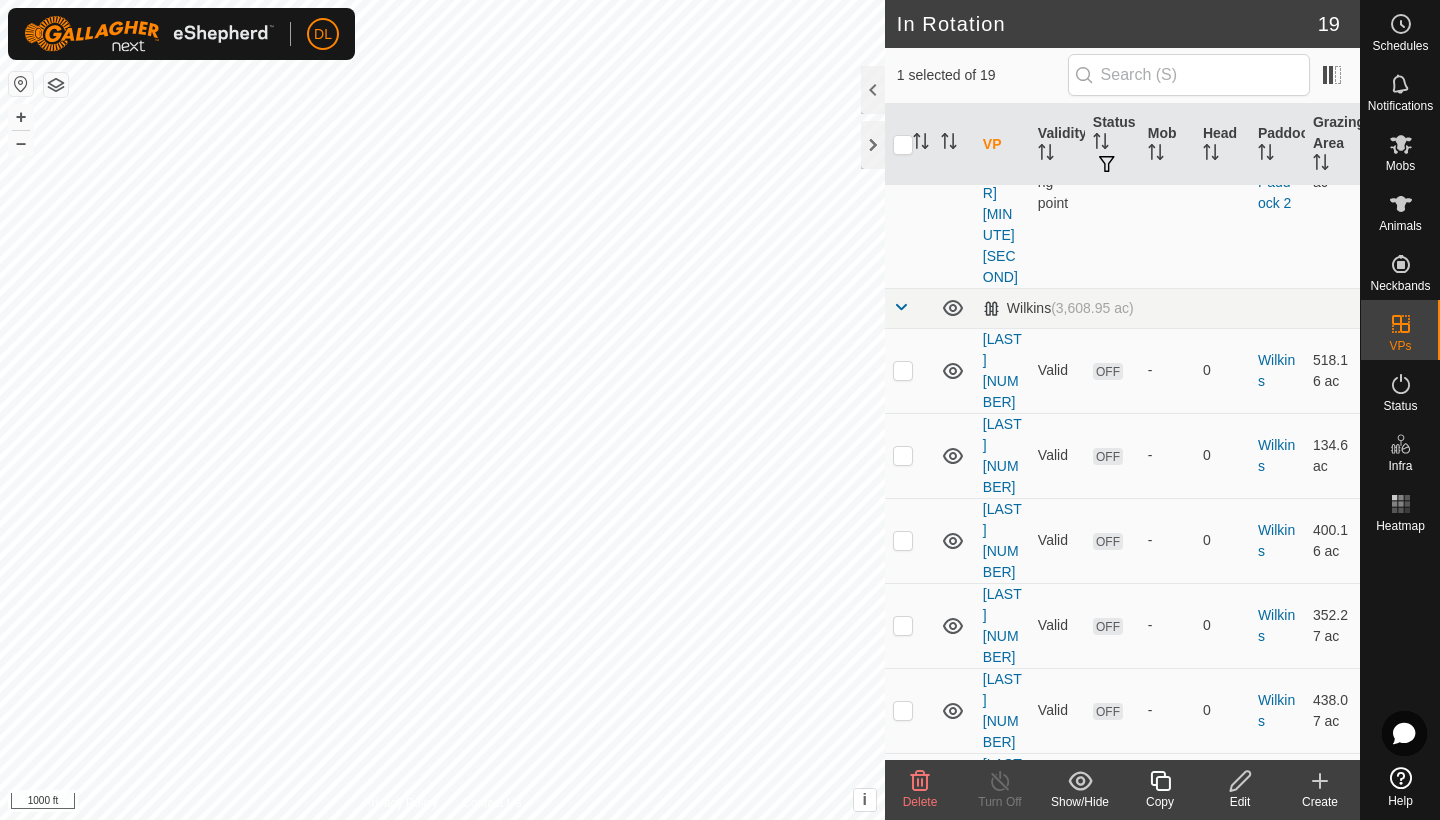 checkbox on "true" 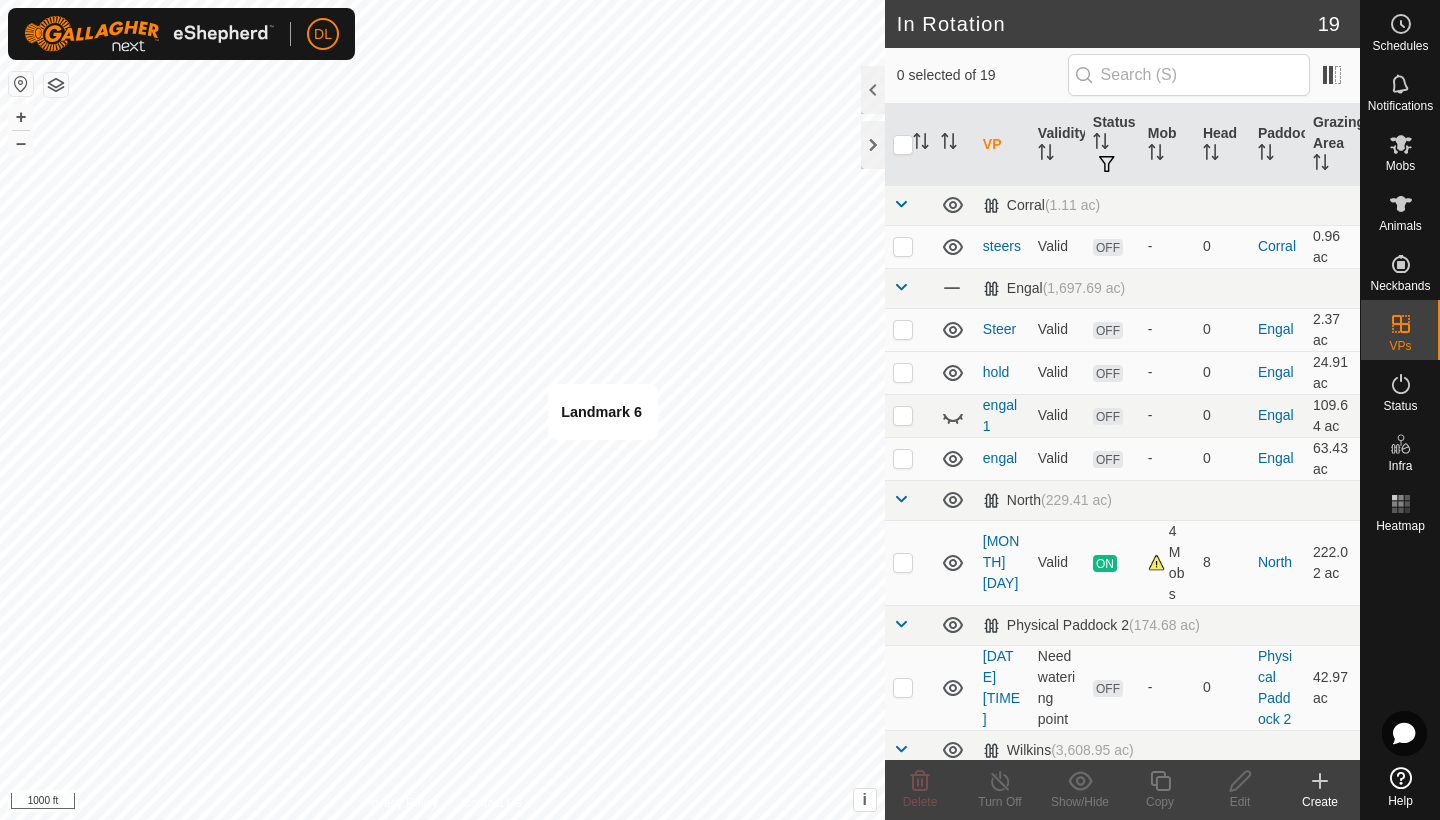 scroll, scrollTop: 0, scrollLeft: 0, axis: both 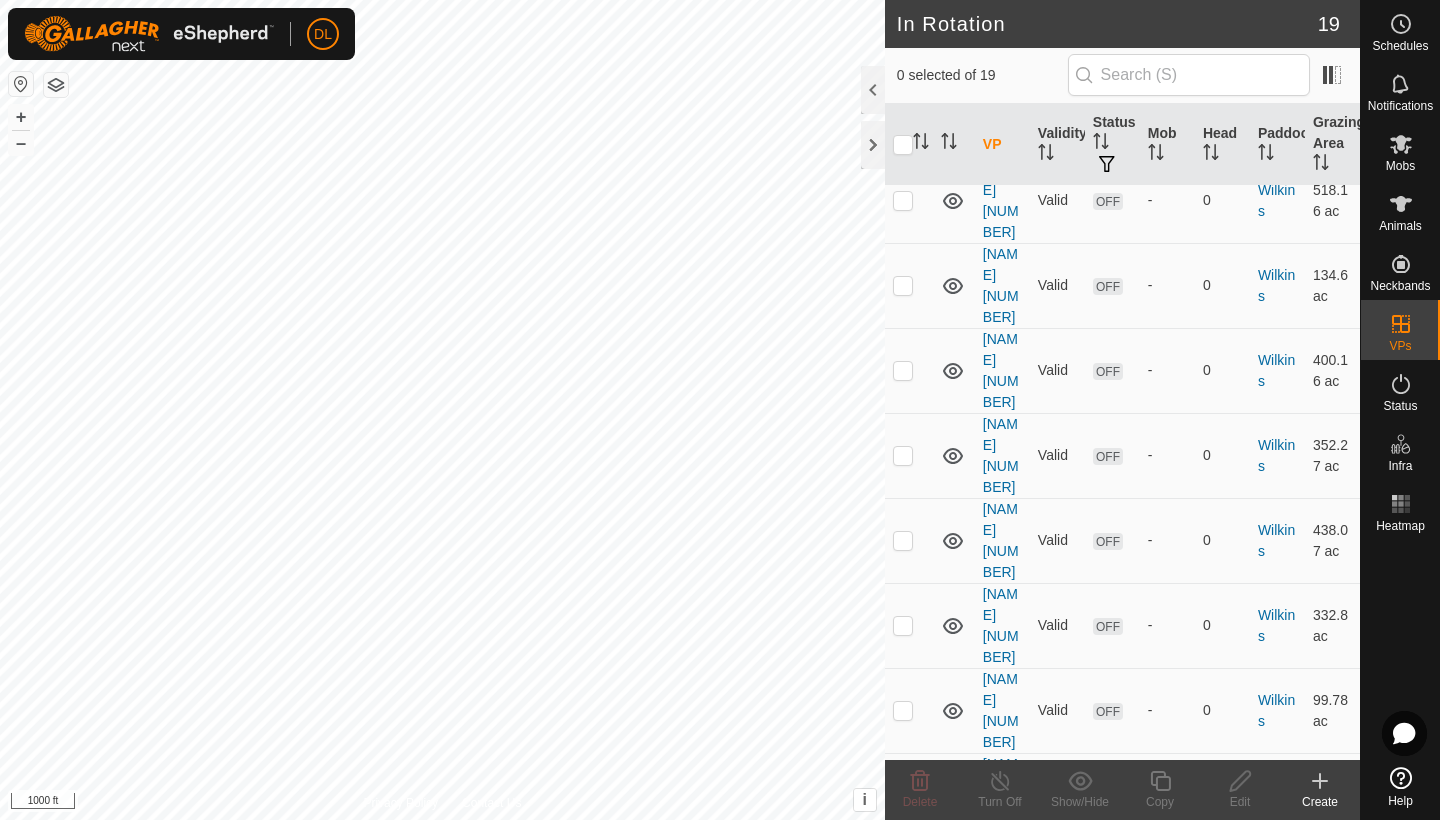 click at bounding box center [903, 795] 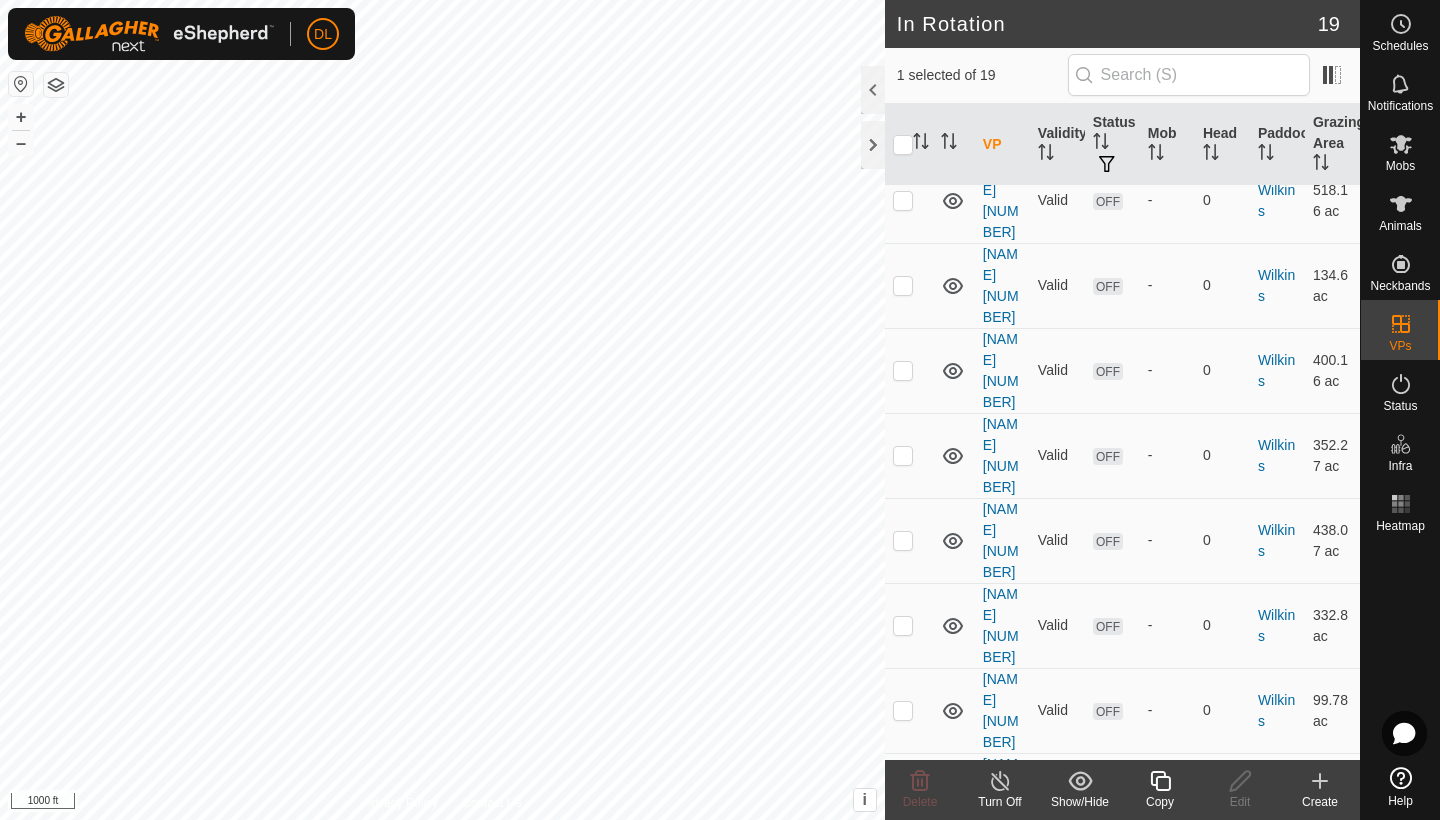 click at bounding box center [903, 795] 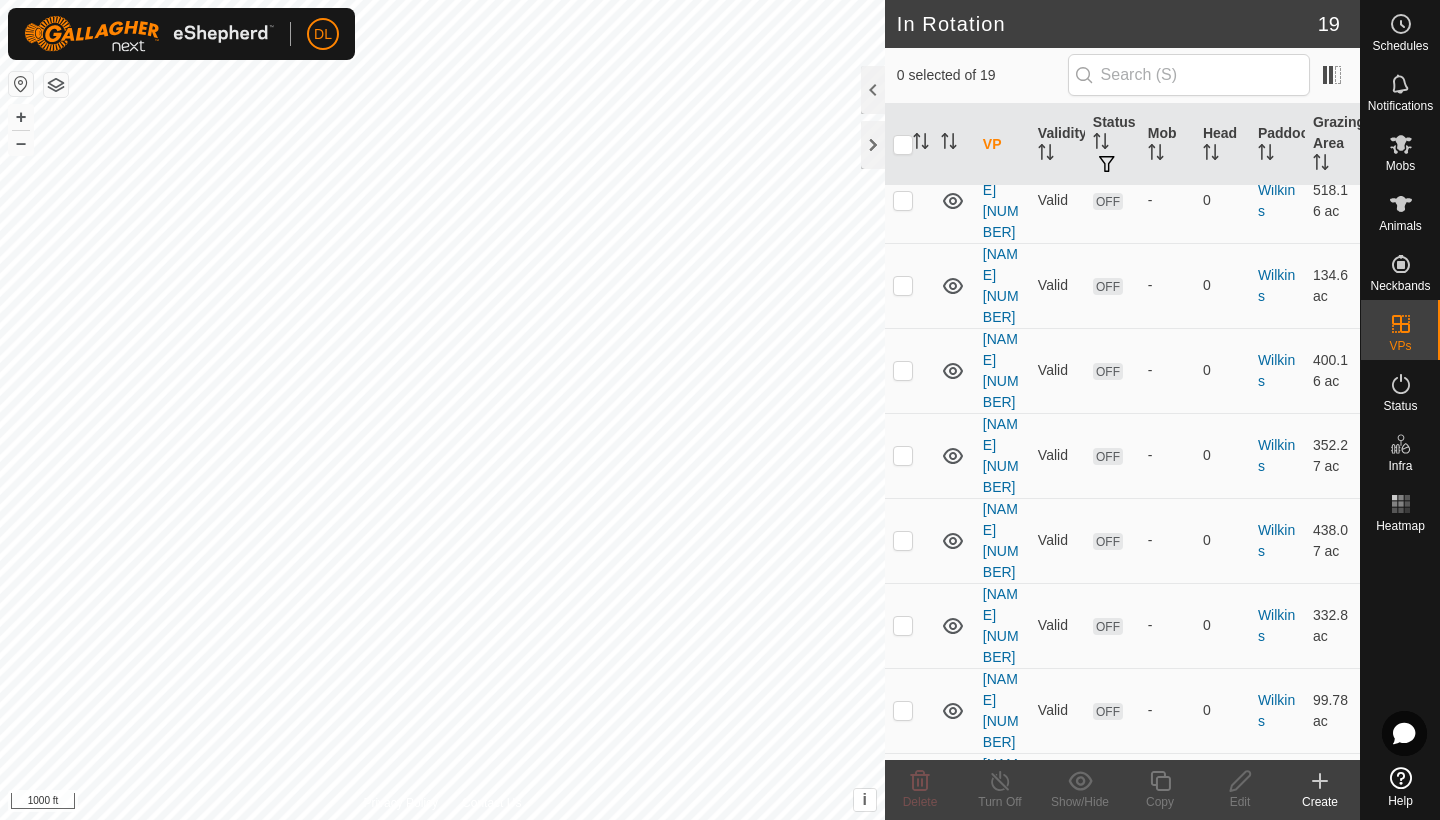 click at bounding box center (903, 1008) 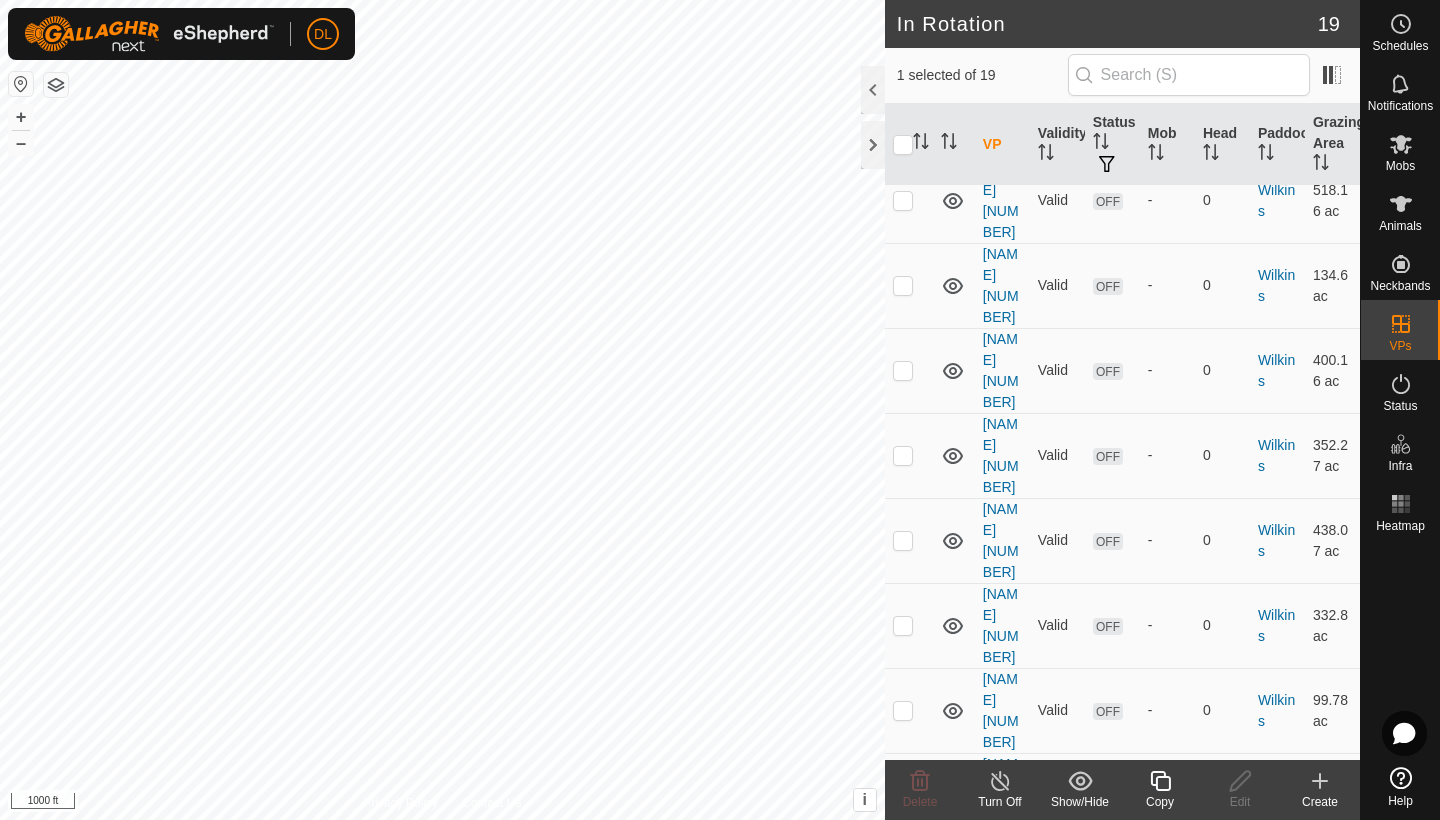 click at bounding box center [903, 1008] 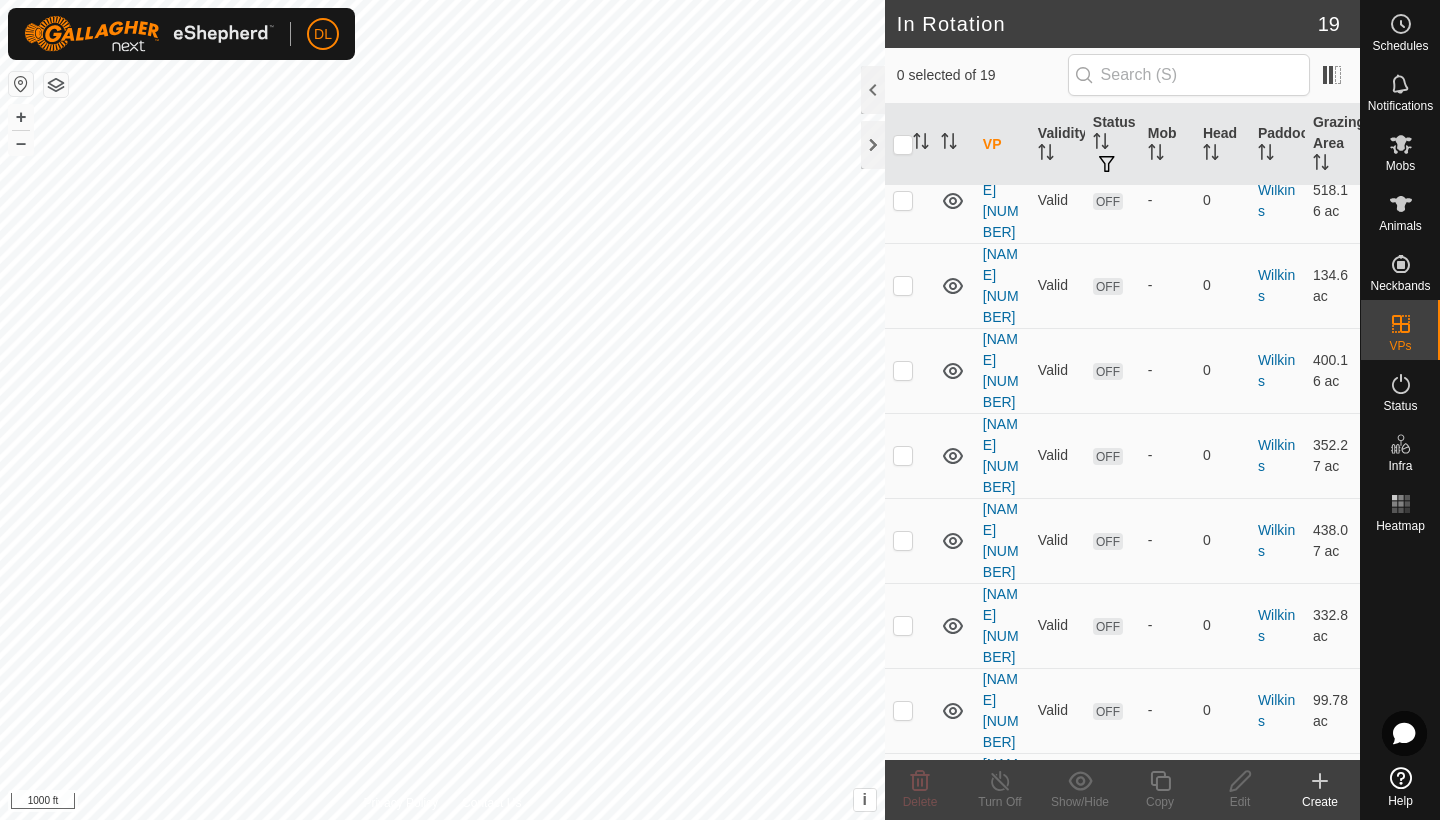 click at bounding box center (903, 795) 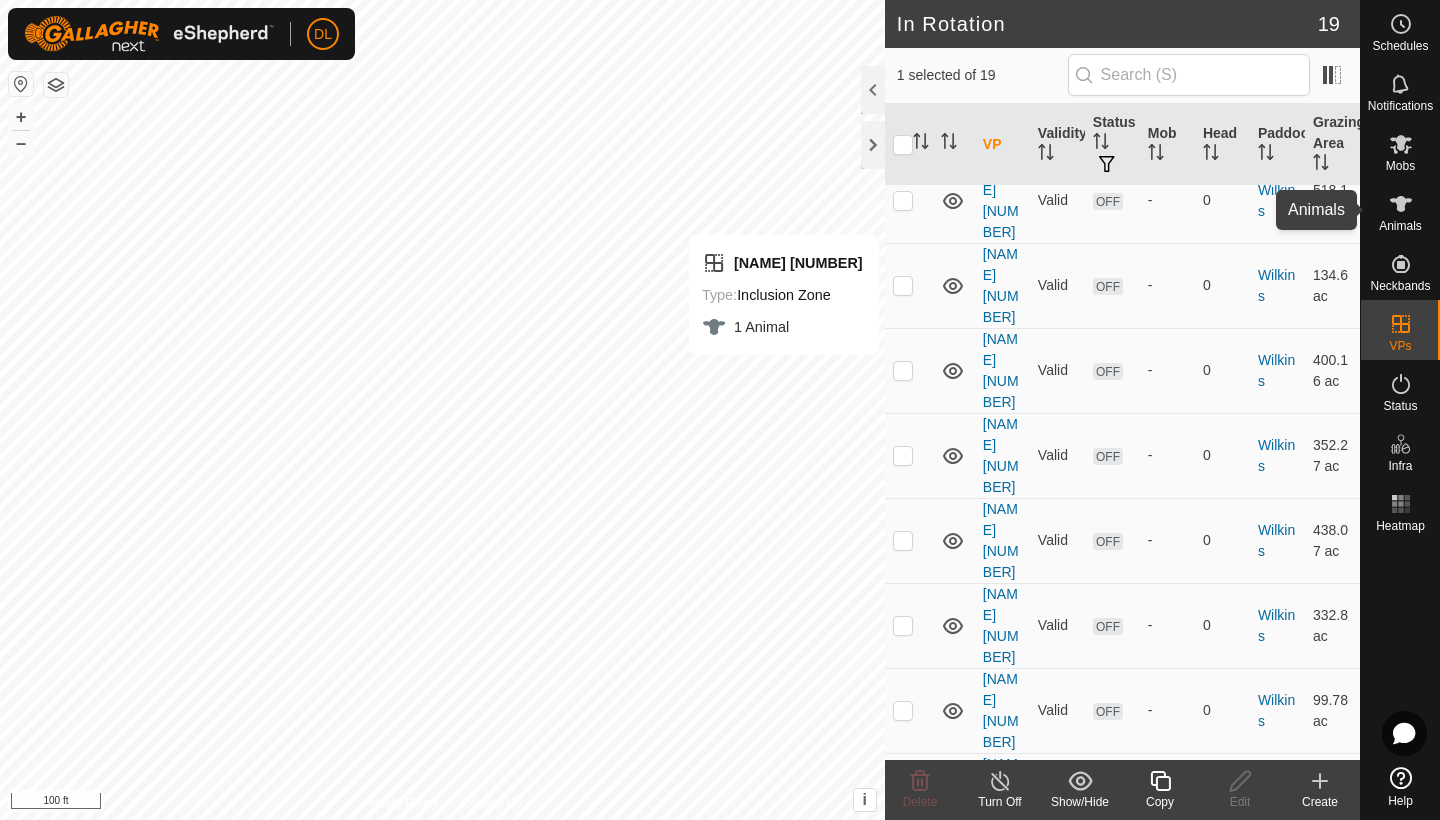 click on "Animals" at bounding box center (1400, 226) 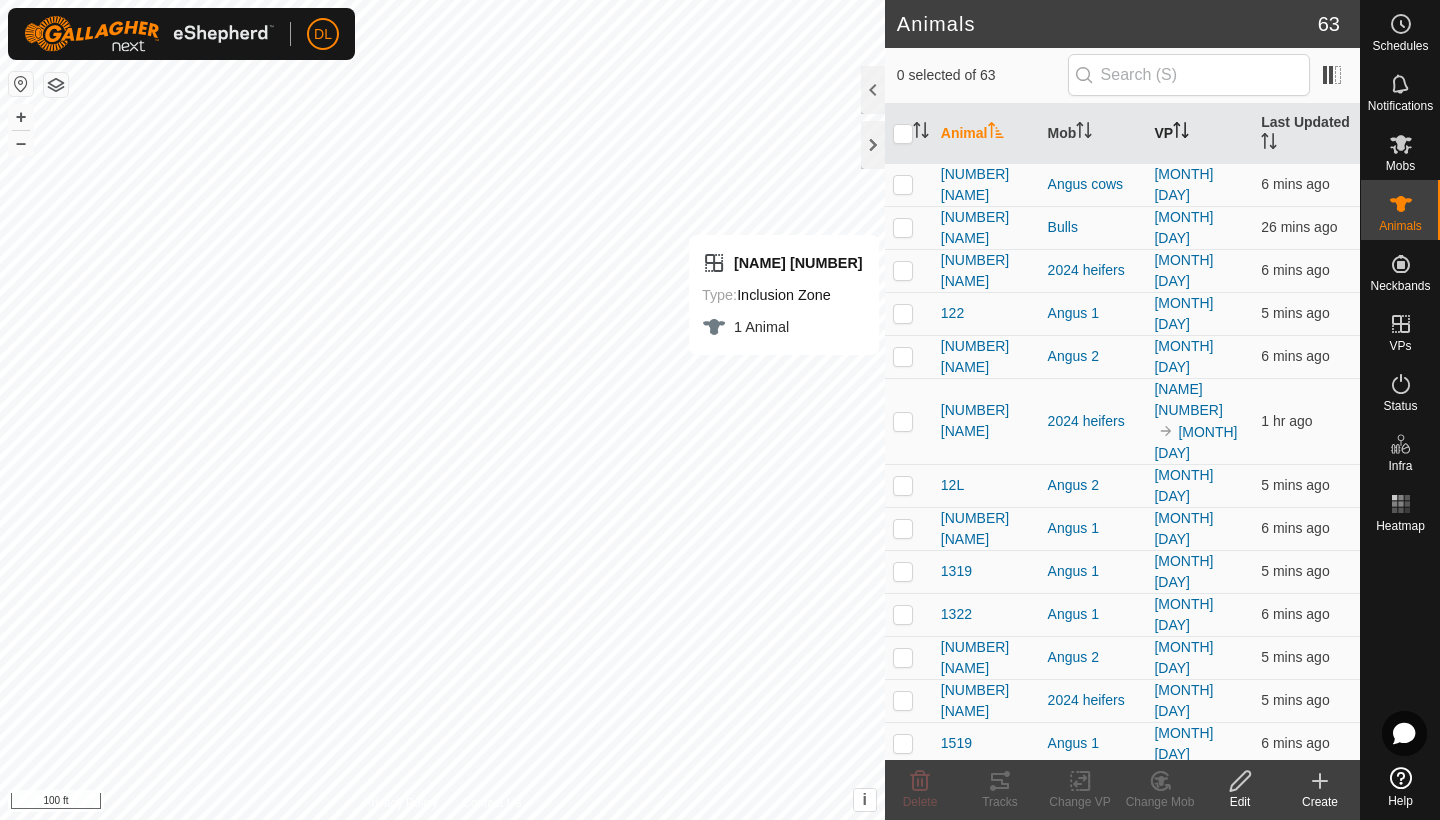 click 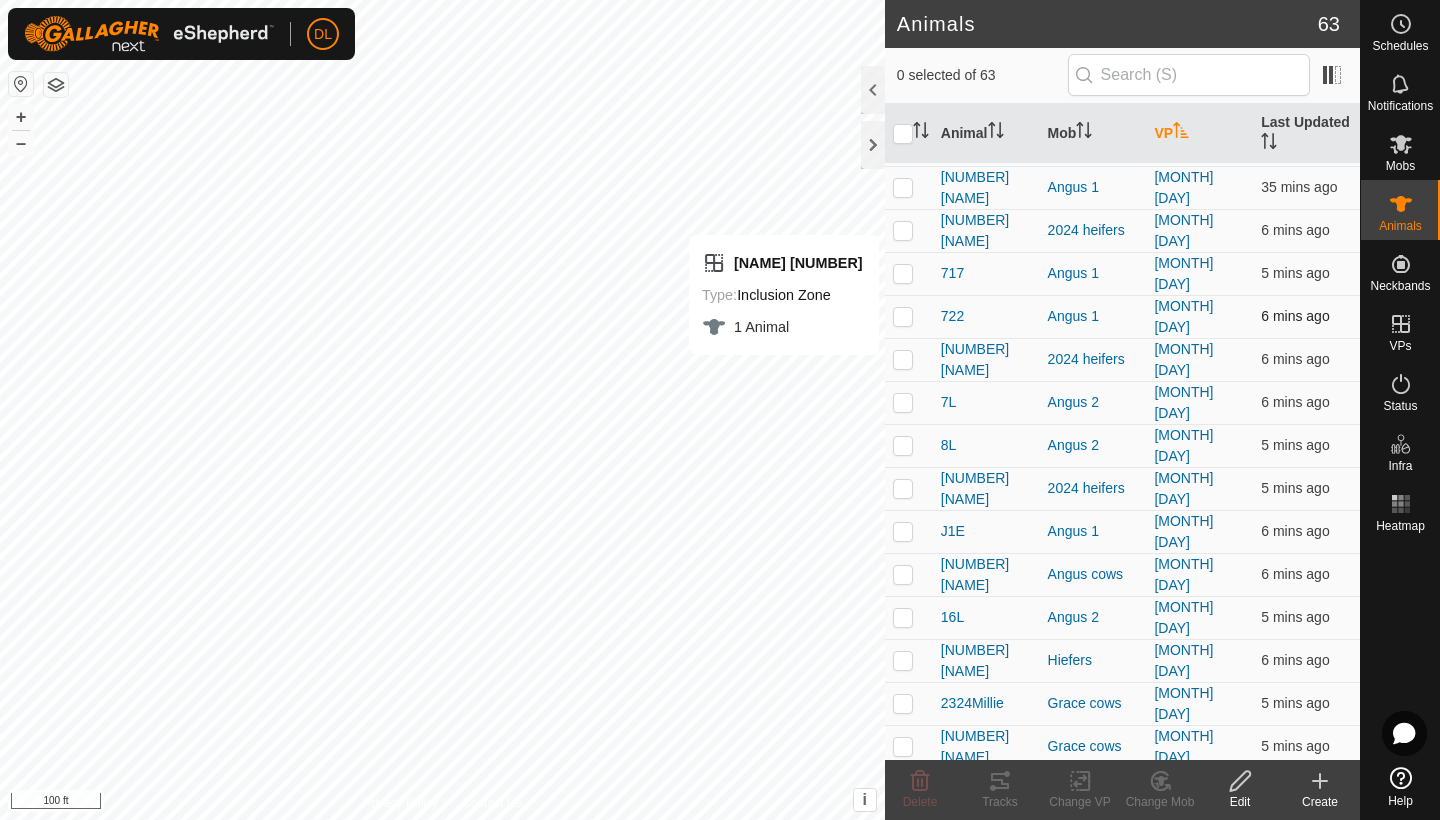 scroll, scrollTop: 1931, scrollLeft: 0, axis: vertical 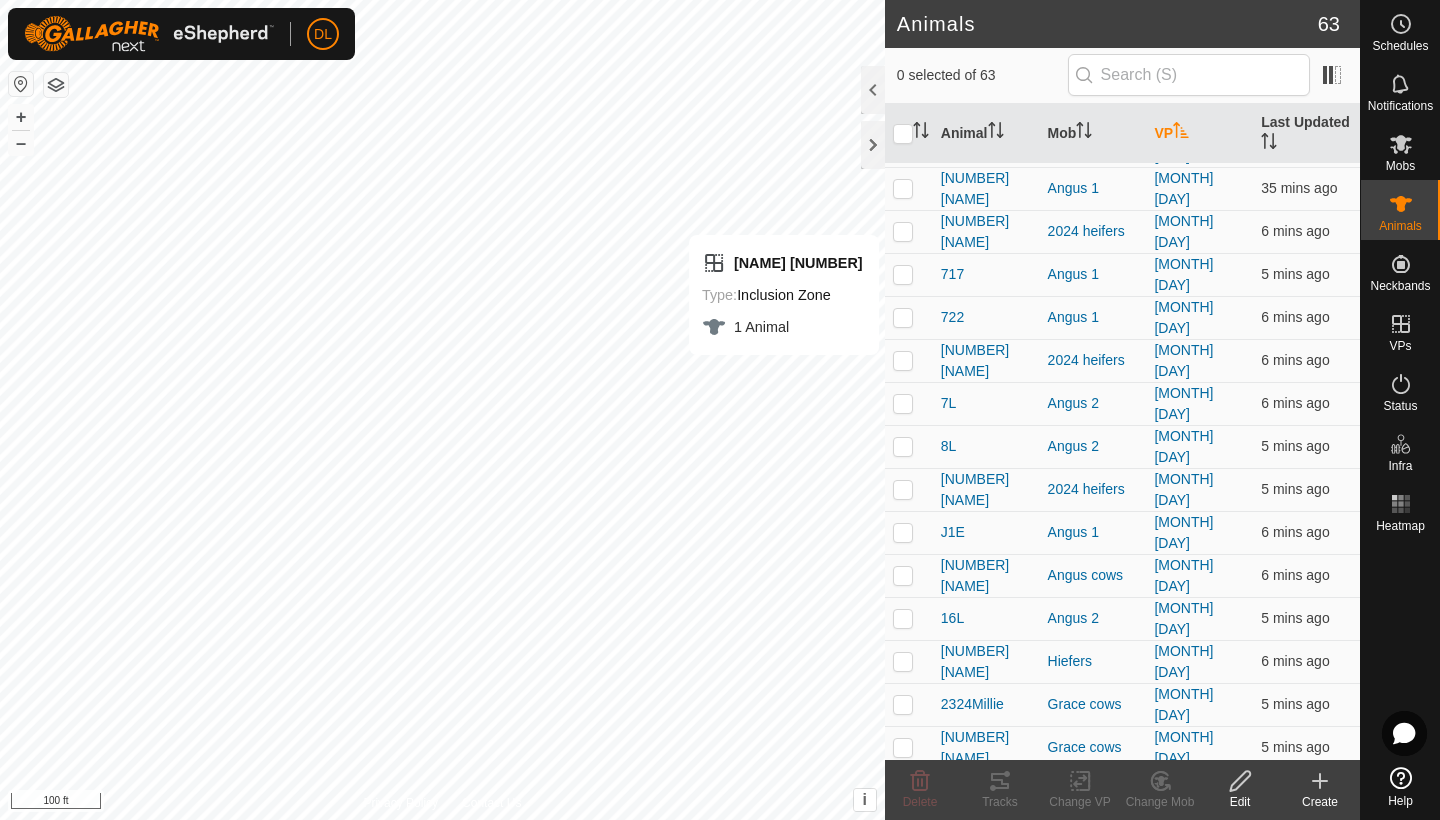 click on "[NUMBER][NAME]" at bounding box center [986, 941] 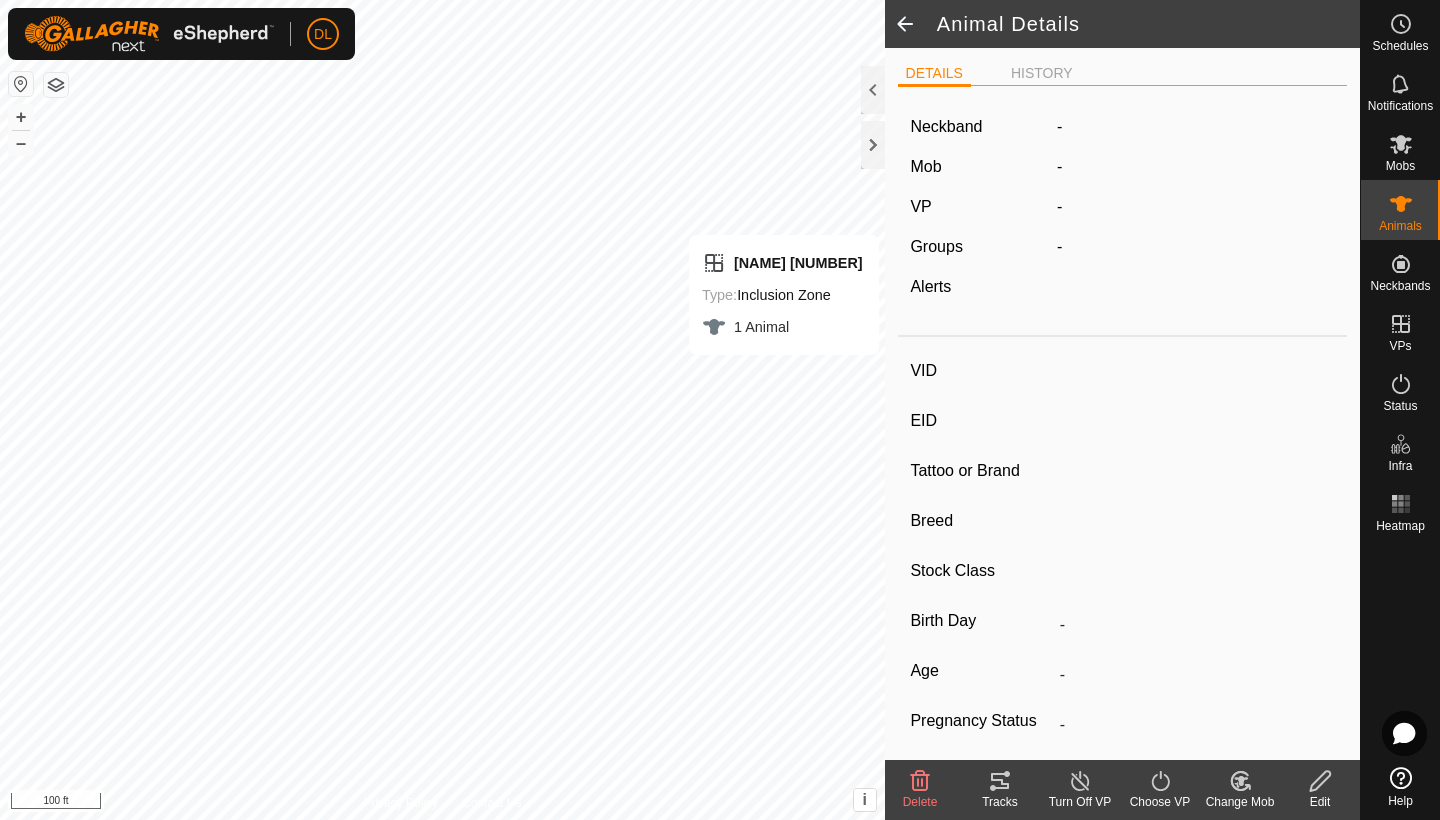 type on "[NUMBER][NAME]" 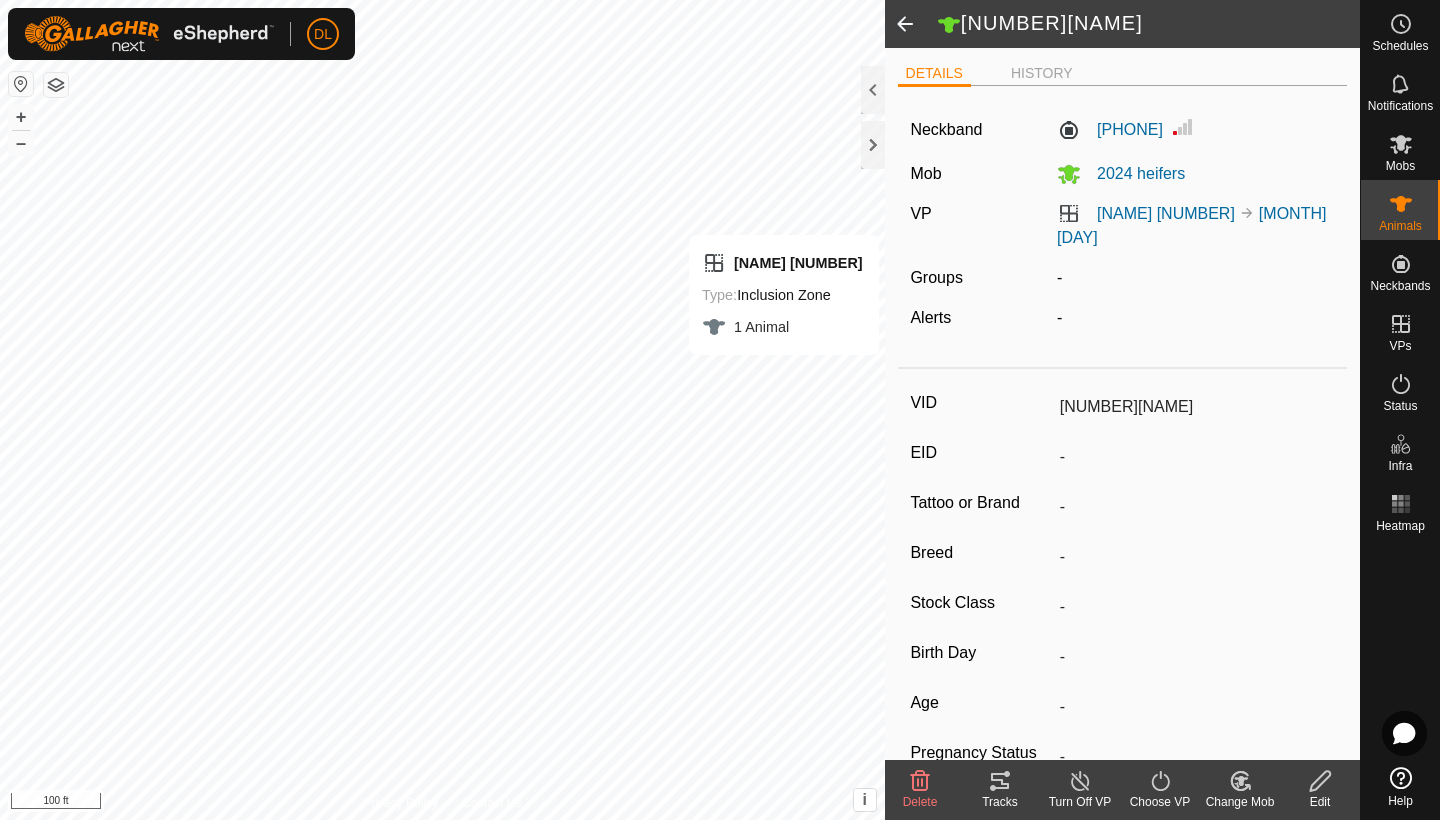 scroll, scrollTop: 0, scrollLeft: 0, axis: both 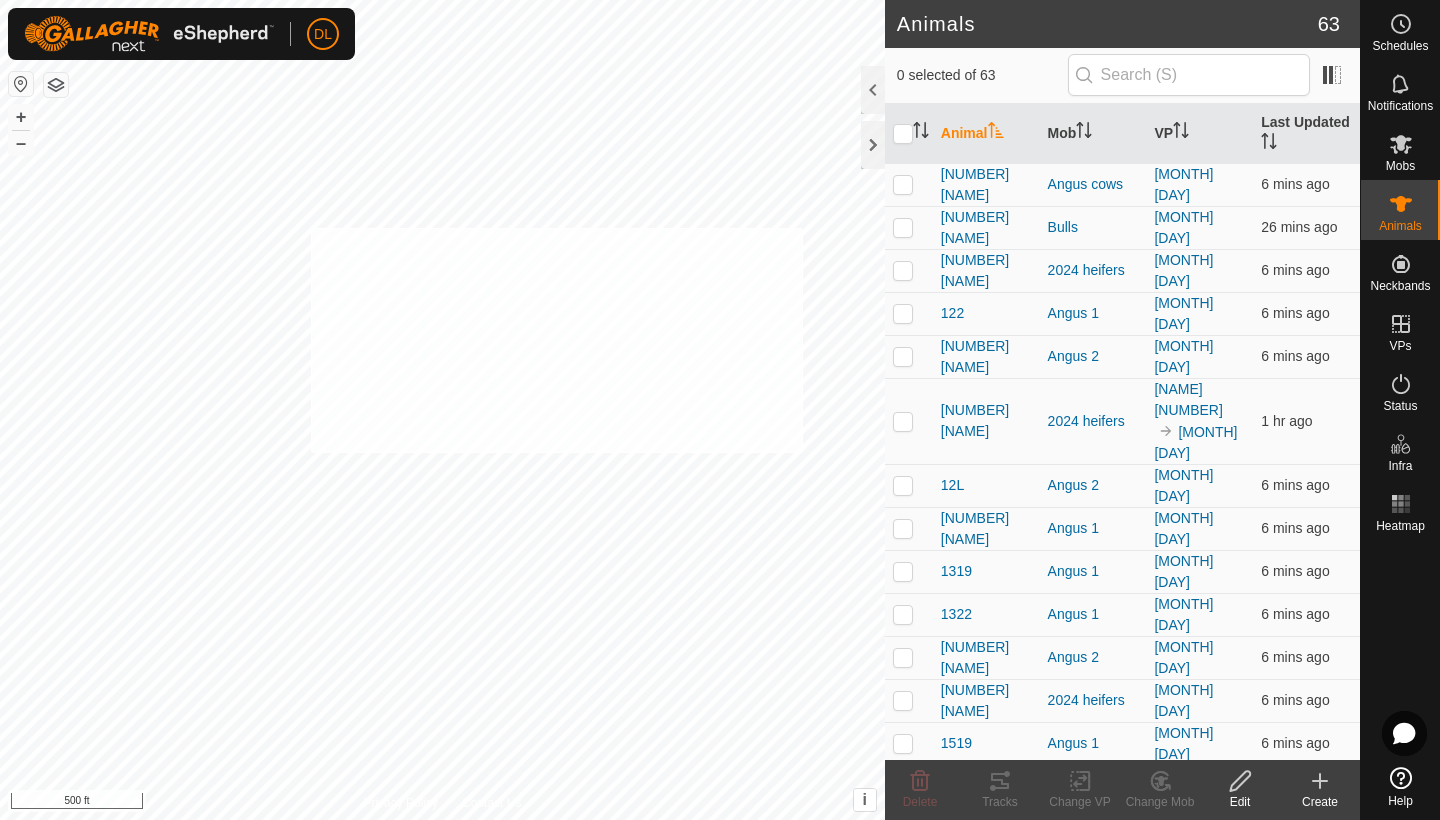 checkbox on "true" 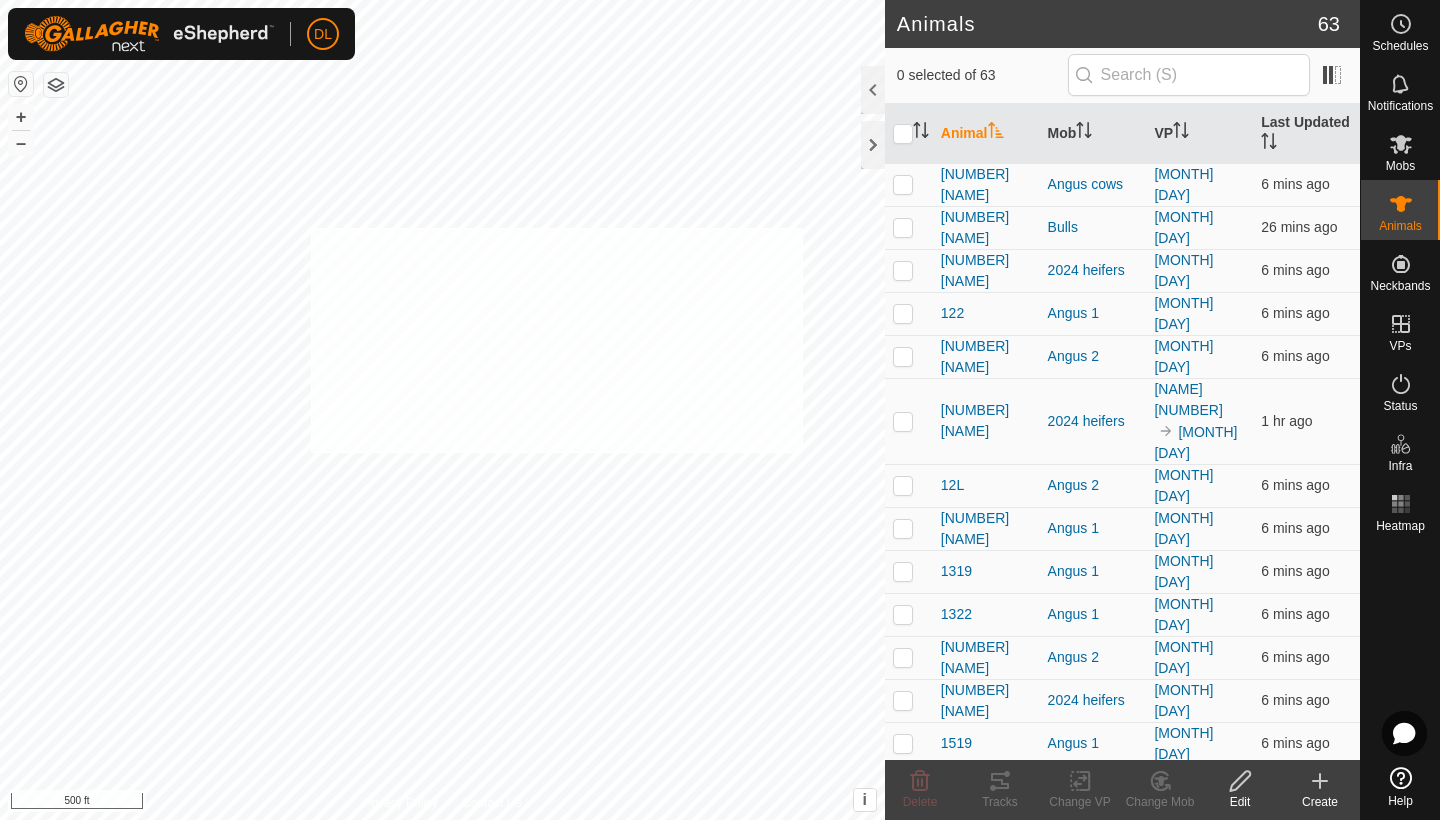 checkbox on "true" 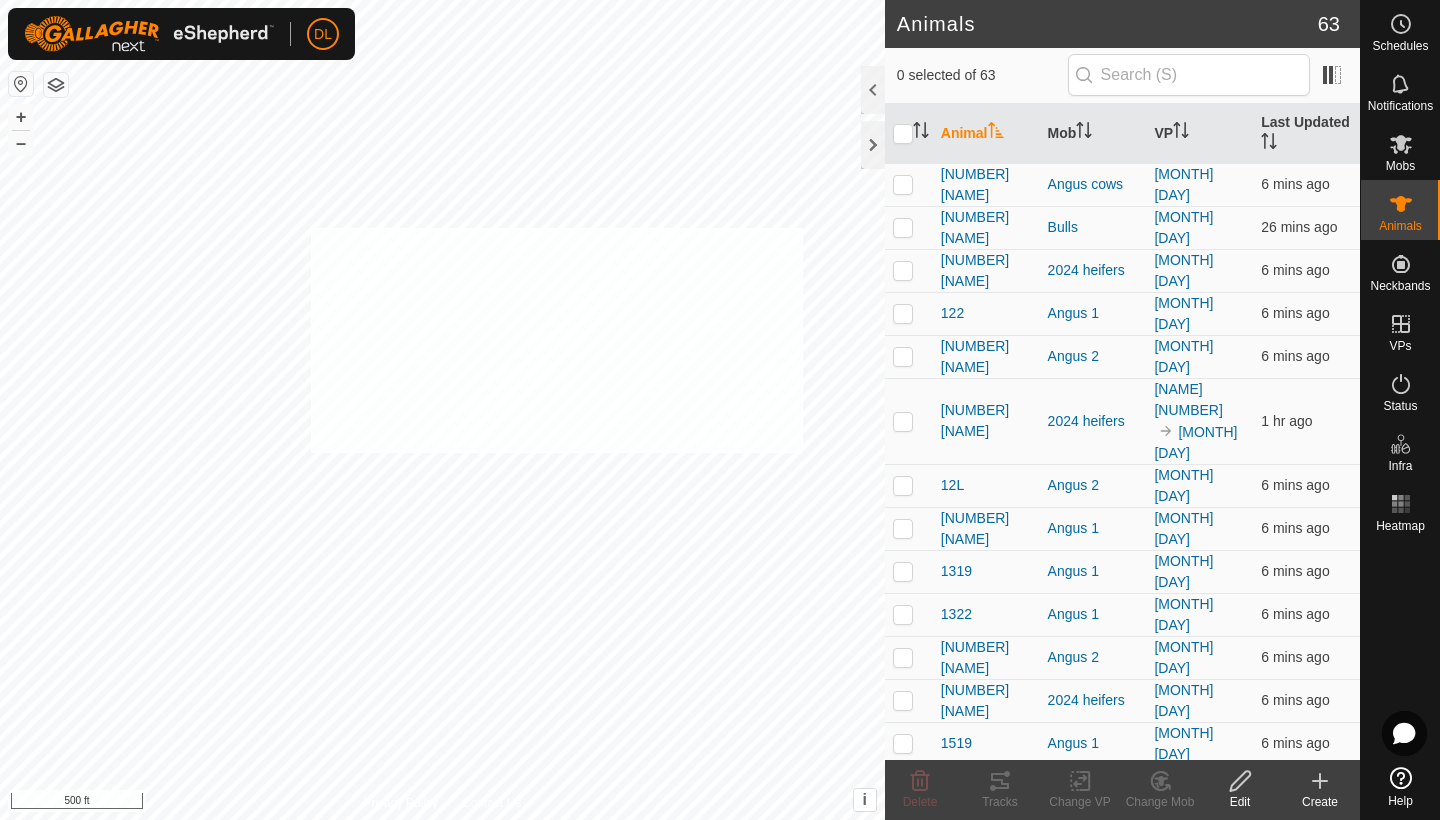 checkbox on "true" 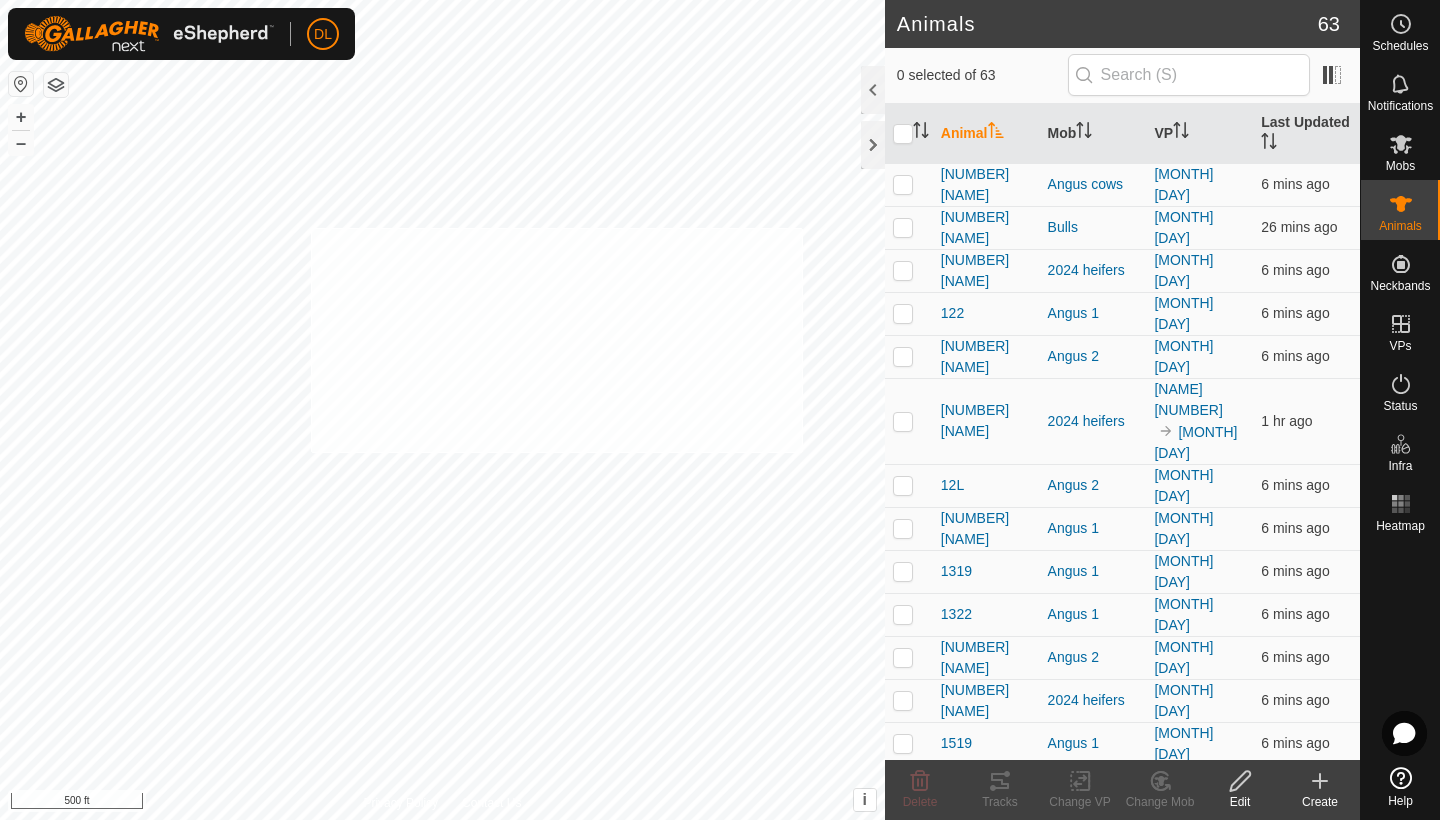 checkbox on "true" 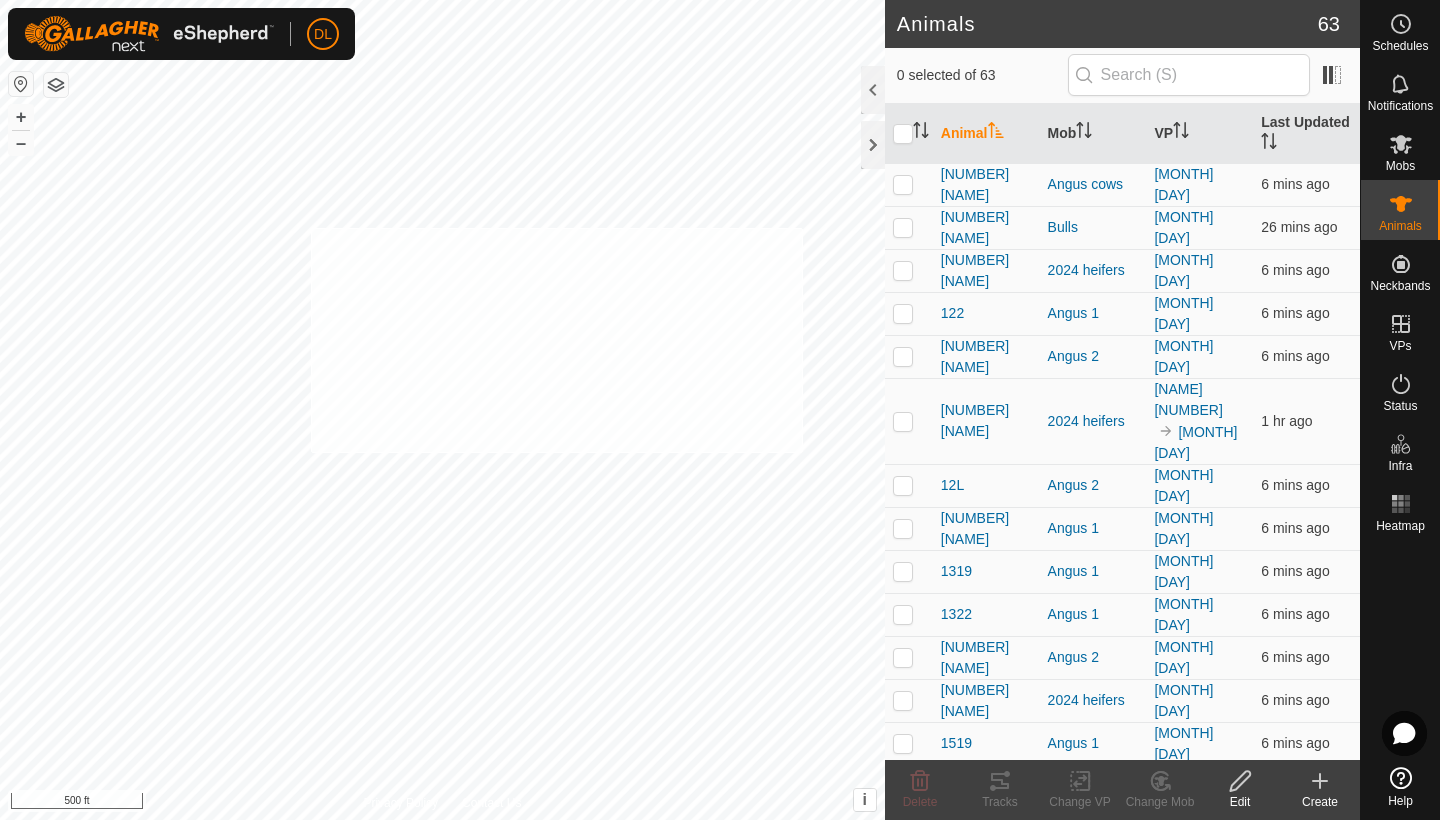checkbox on "true" 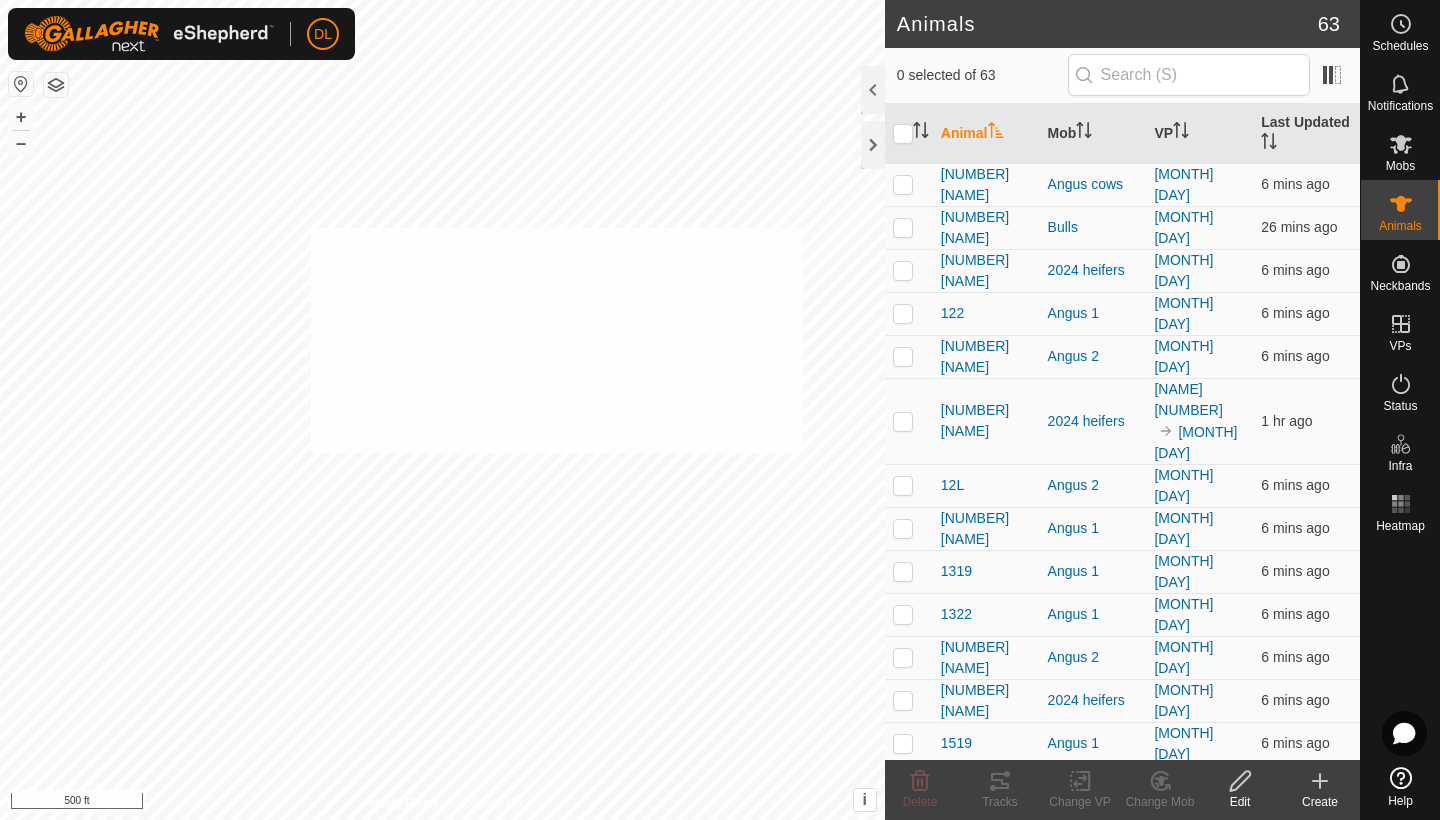 checkbox on "true" 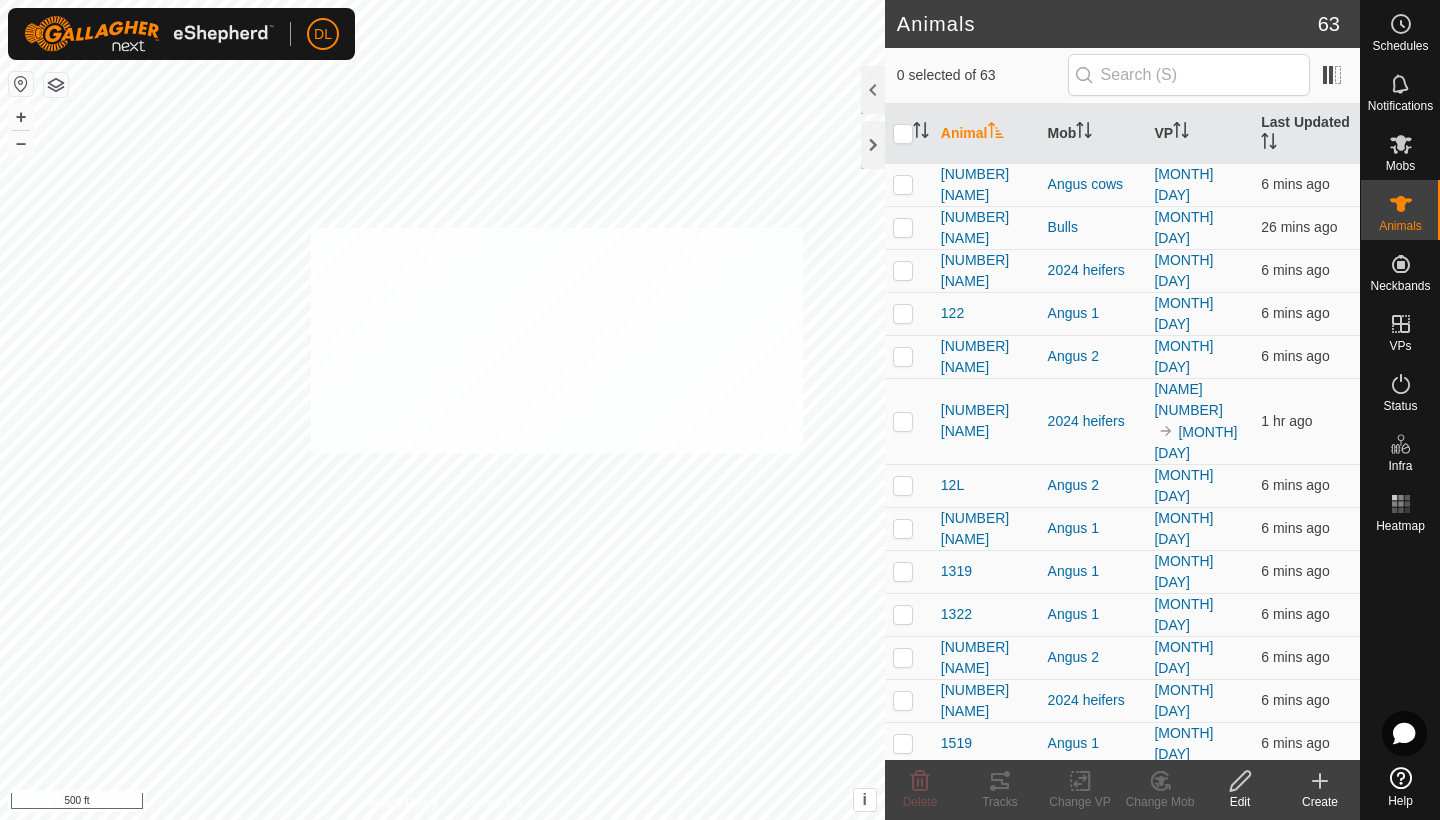 checkbox on "true" 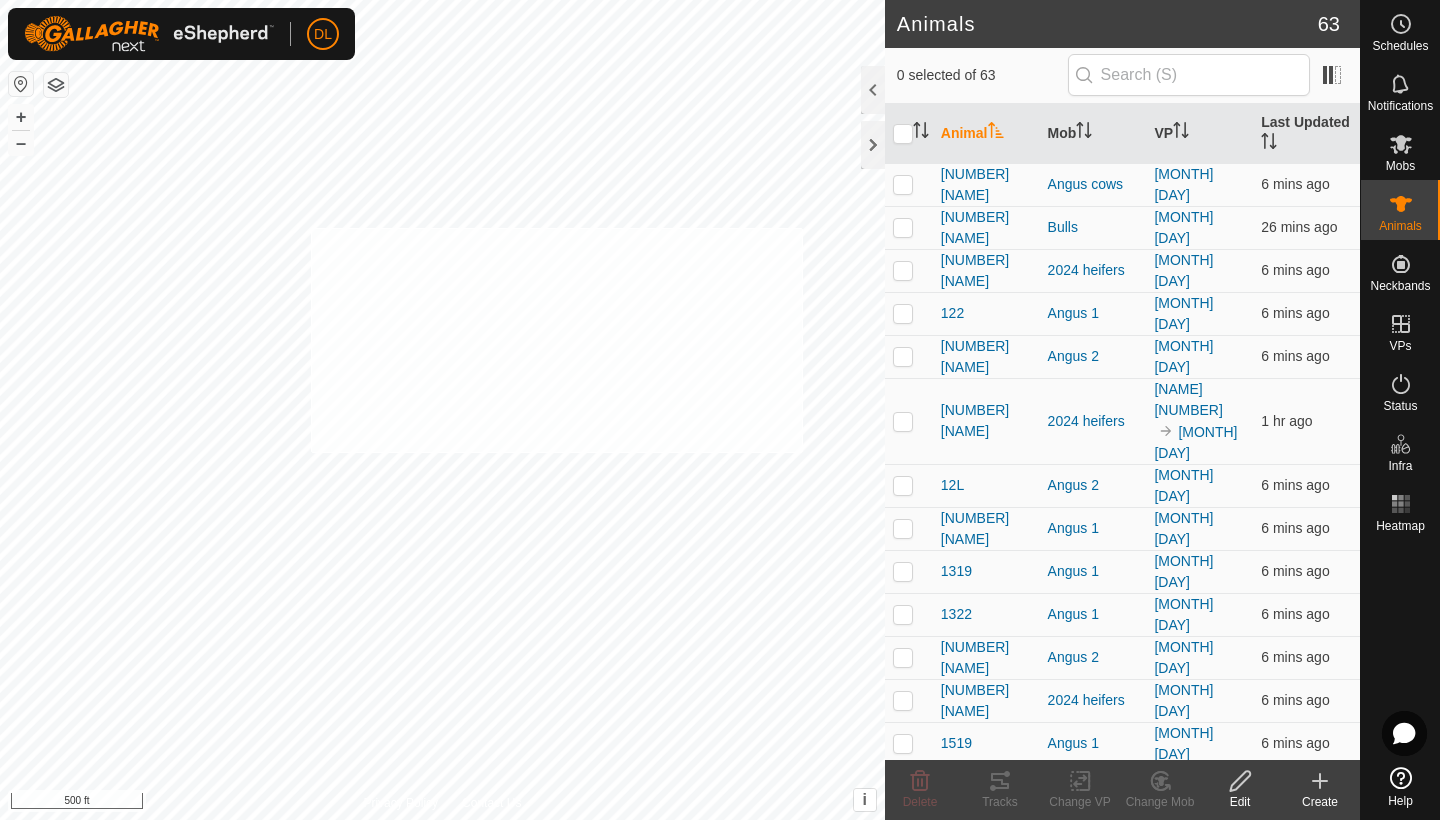 checkbox on "true" 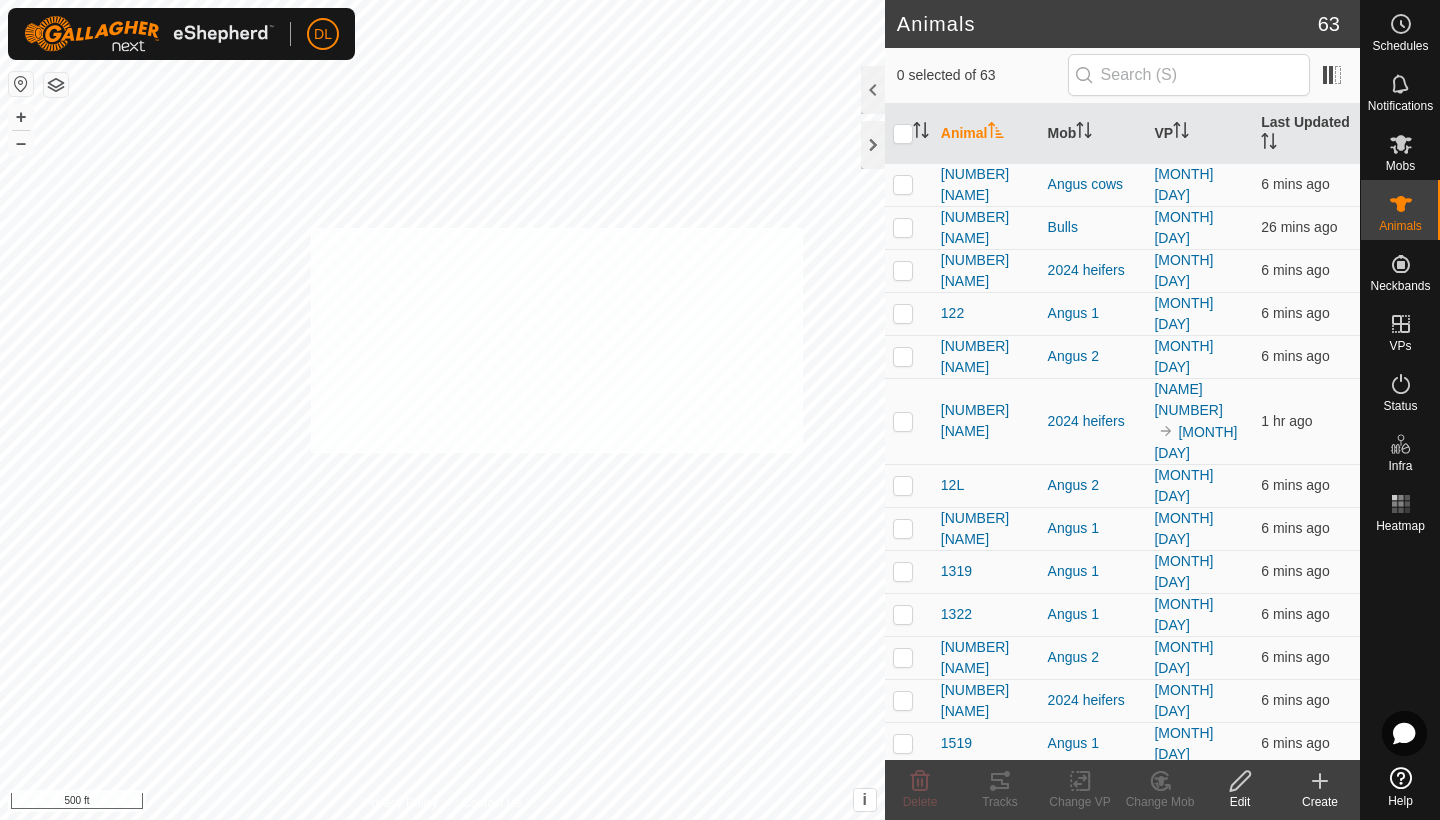 checkbox on "true" 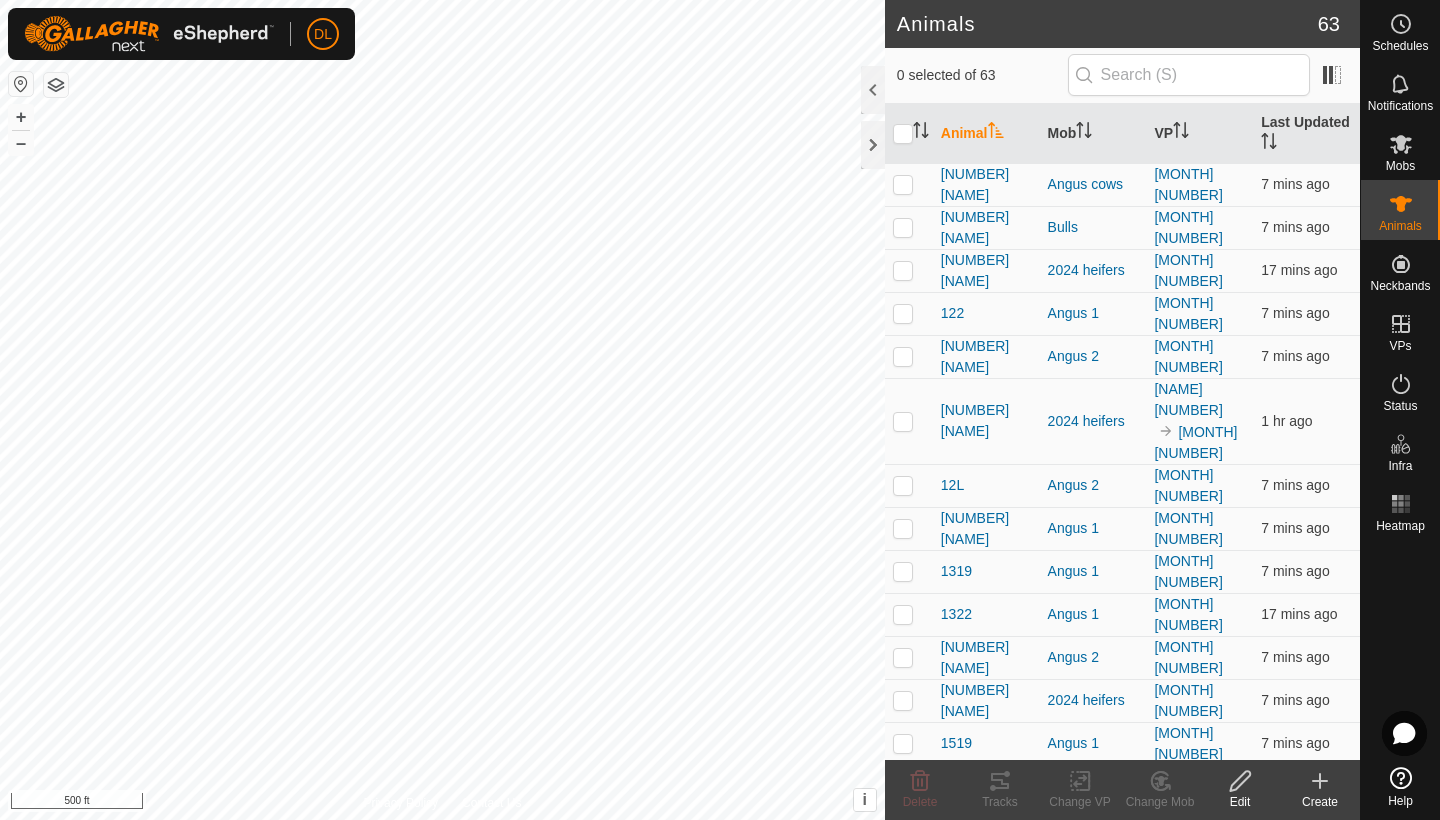scroll, scrollTop: 0, scrollLeft: 0, axis: both 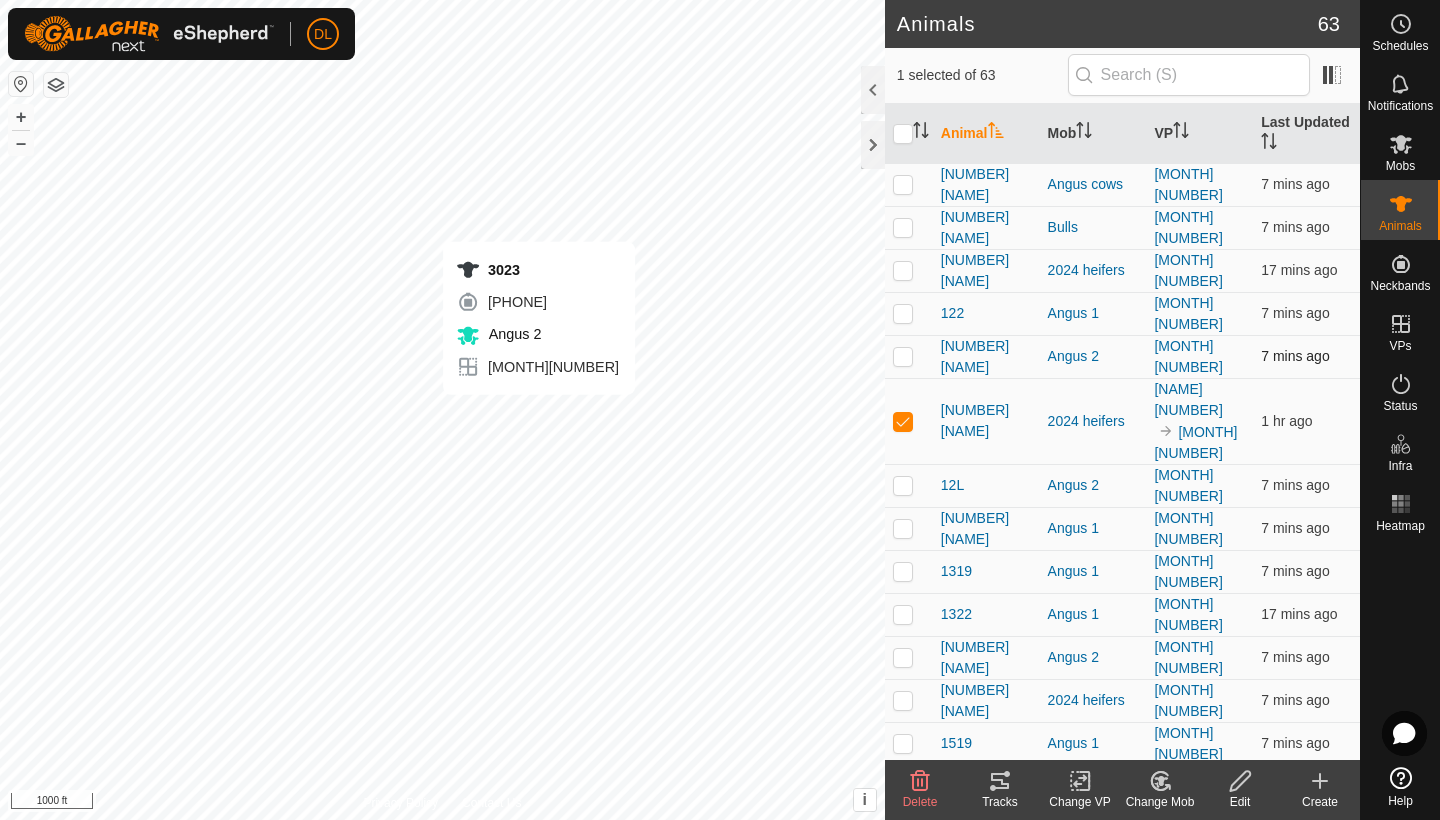 checkbox on "false" 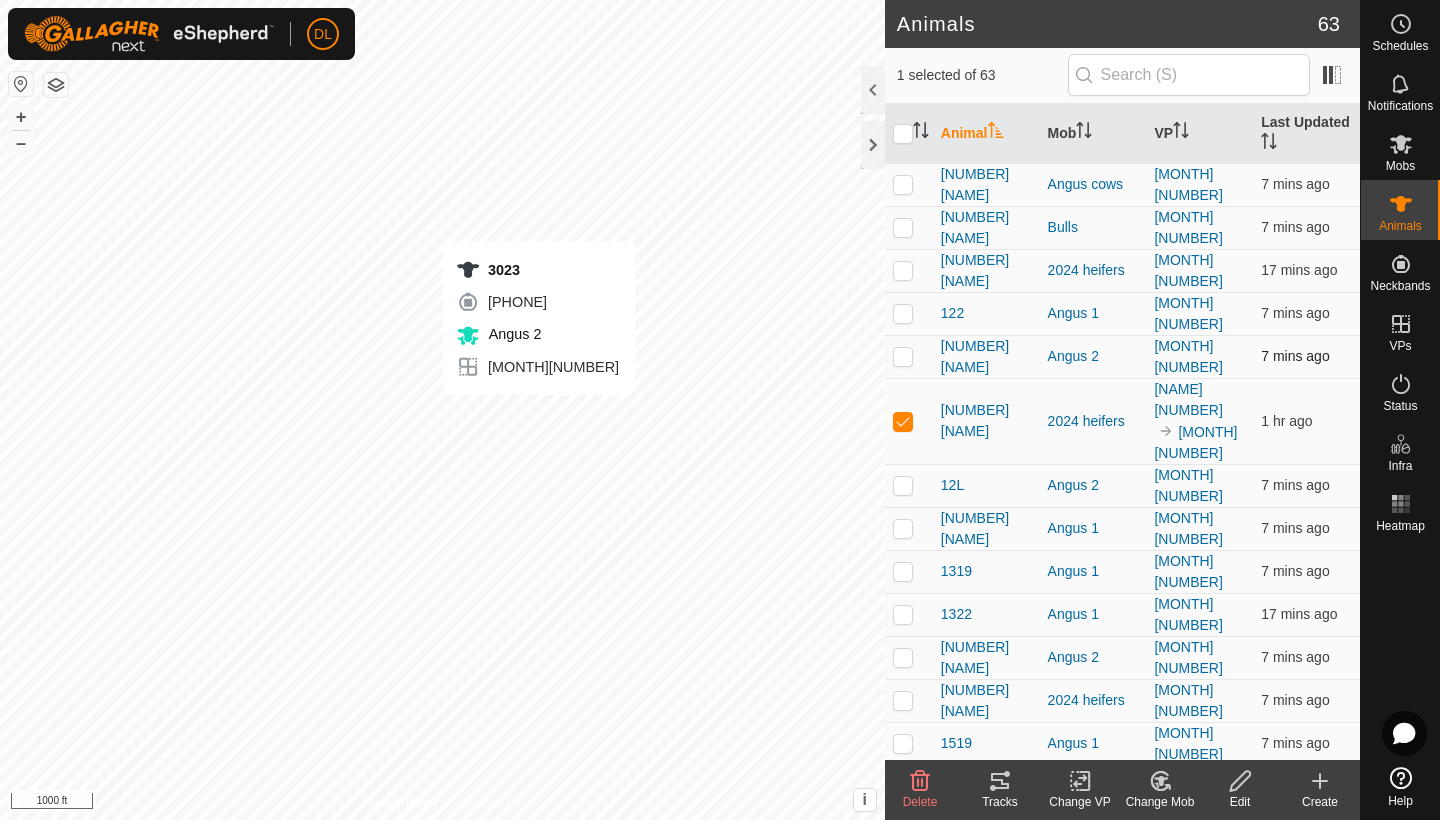 checkbox on "true" 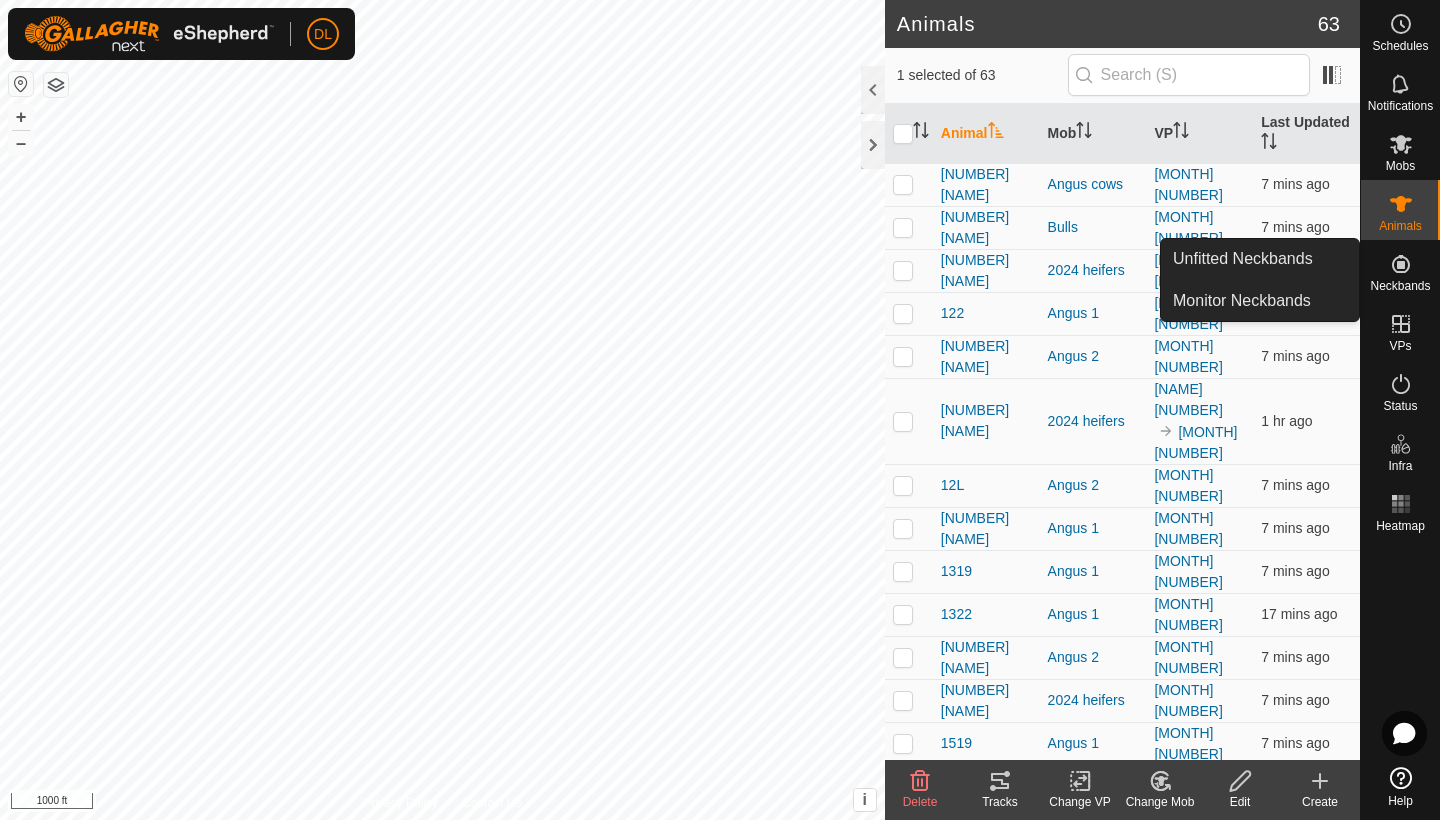 click on "Neckbands" at bounding box center (1400, 286) 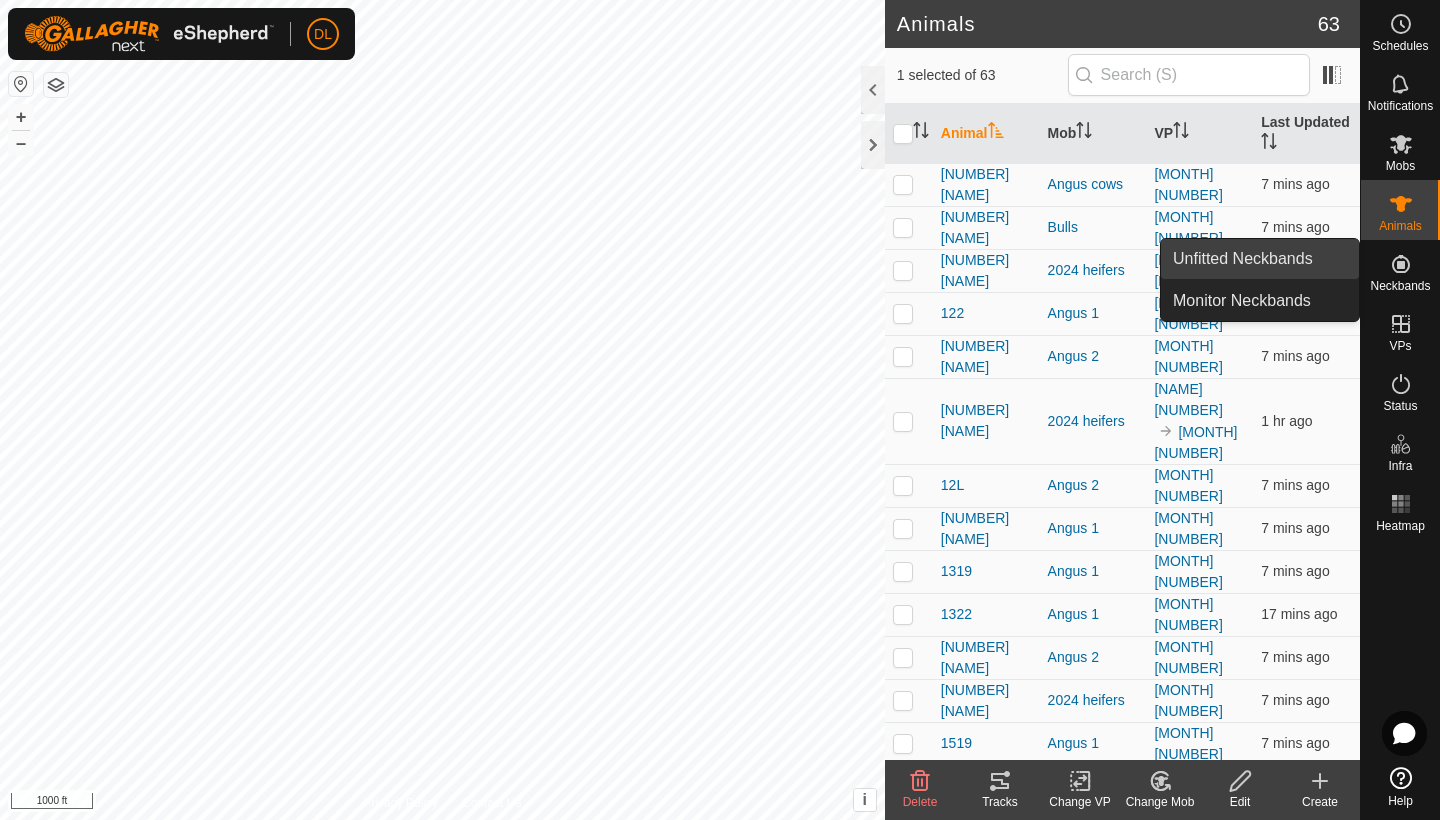 click on "Unfitted Neckbands" at bounding box center [1260, 259] 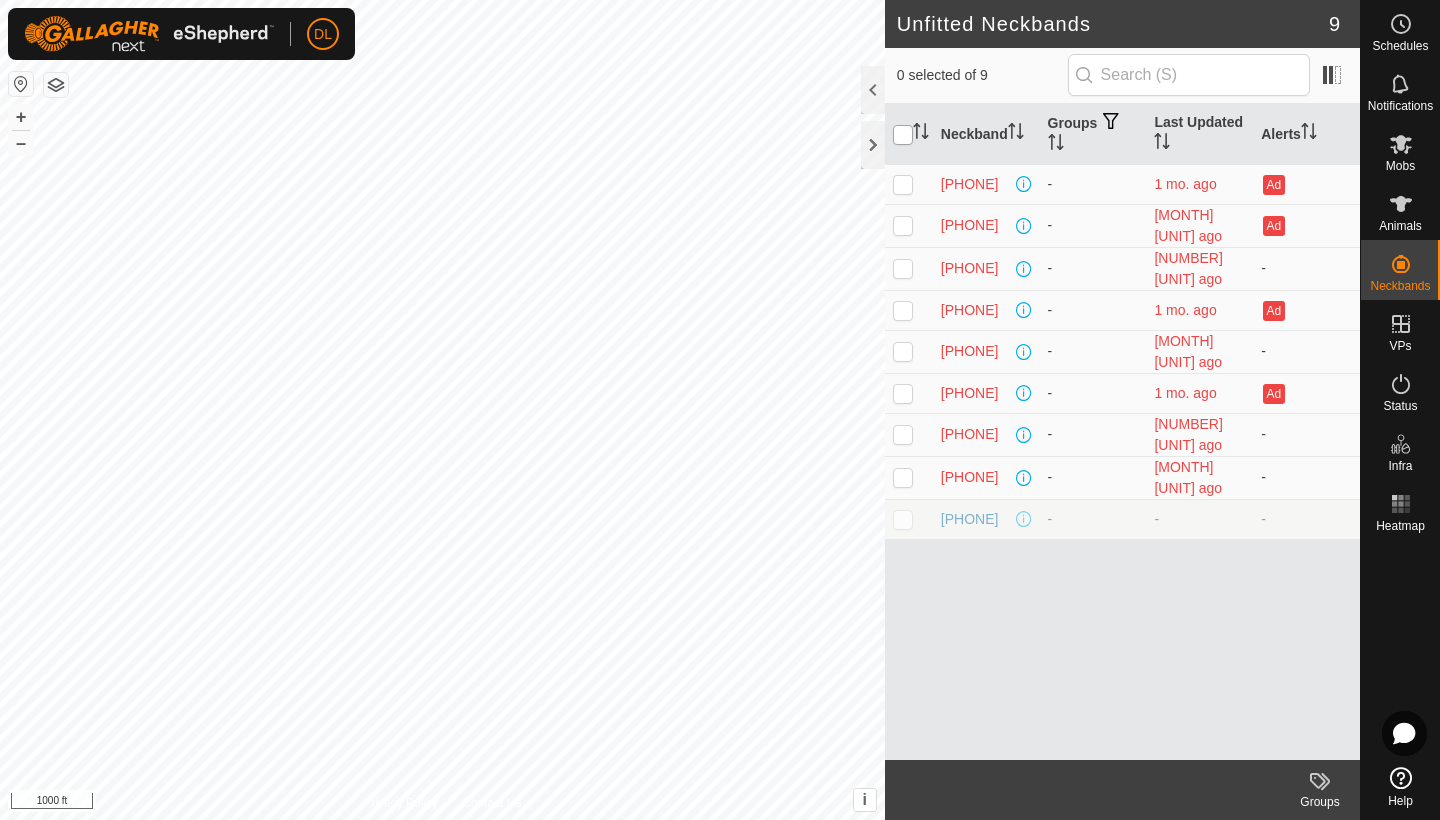 click at bounding box center [903, 135] 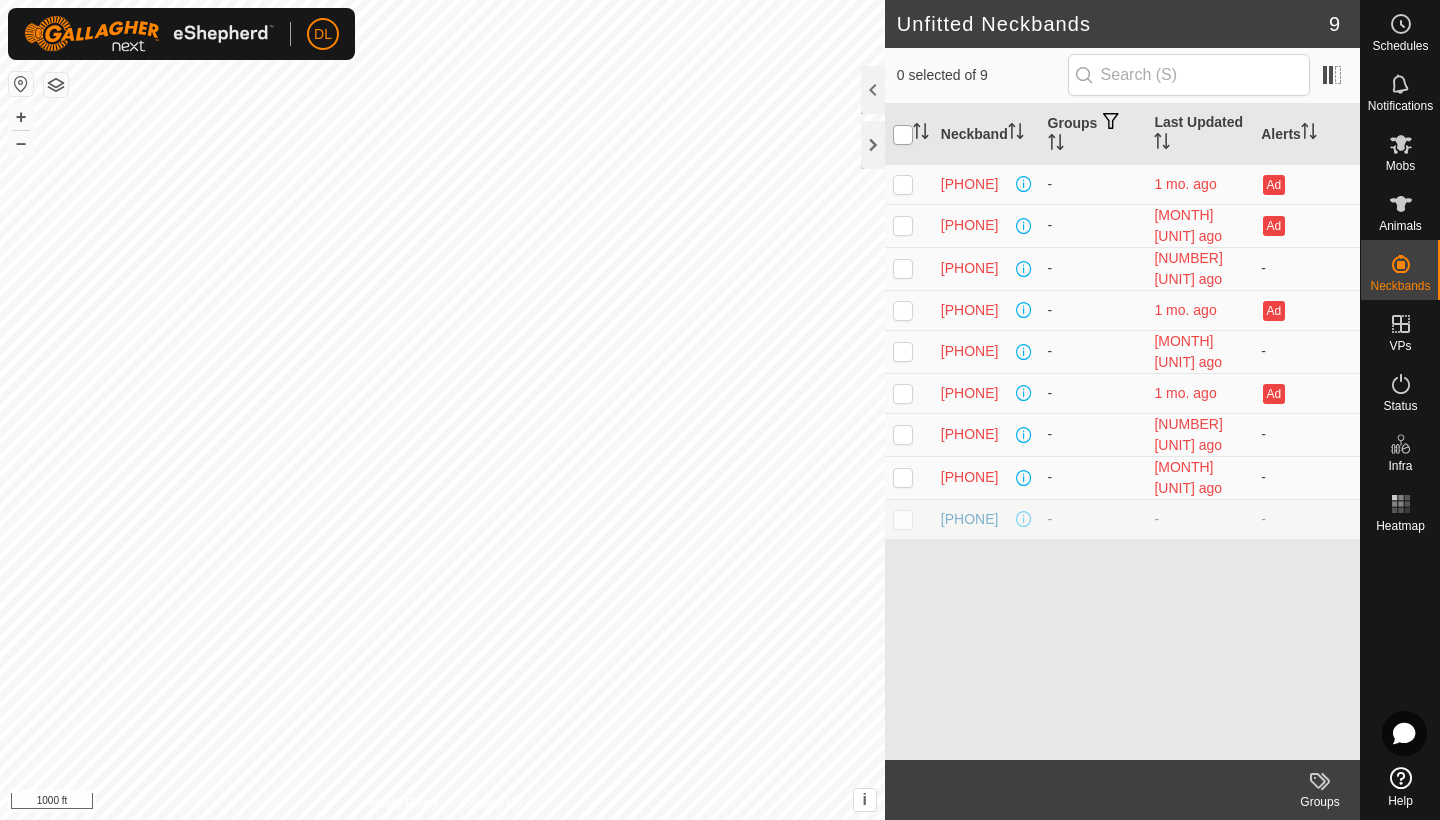 checkbox on "true" 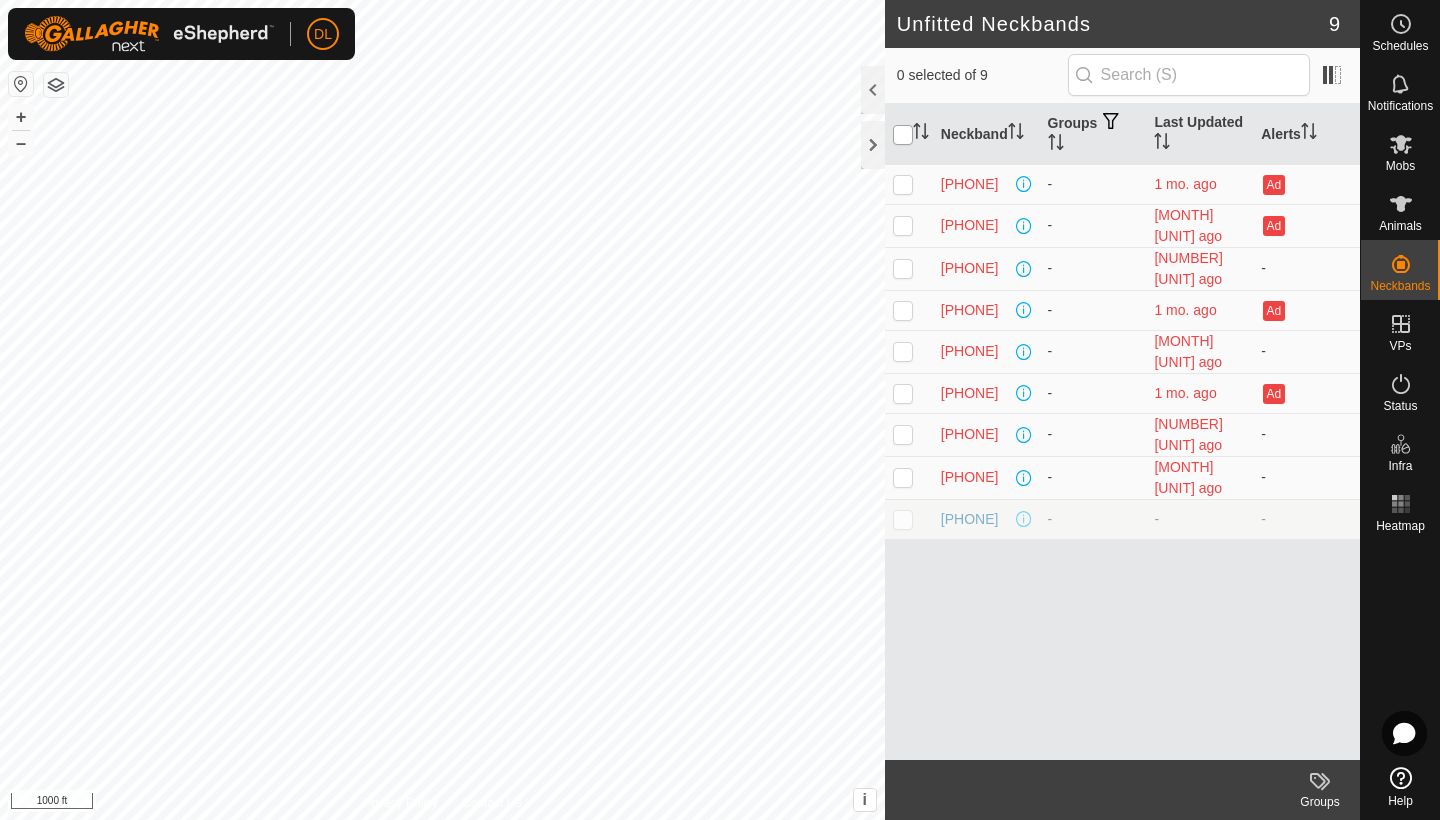 checkbox on "true" 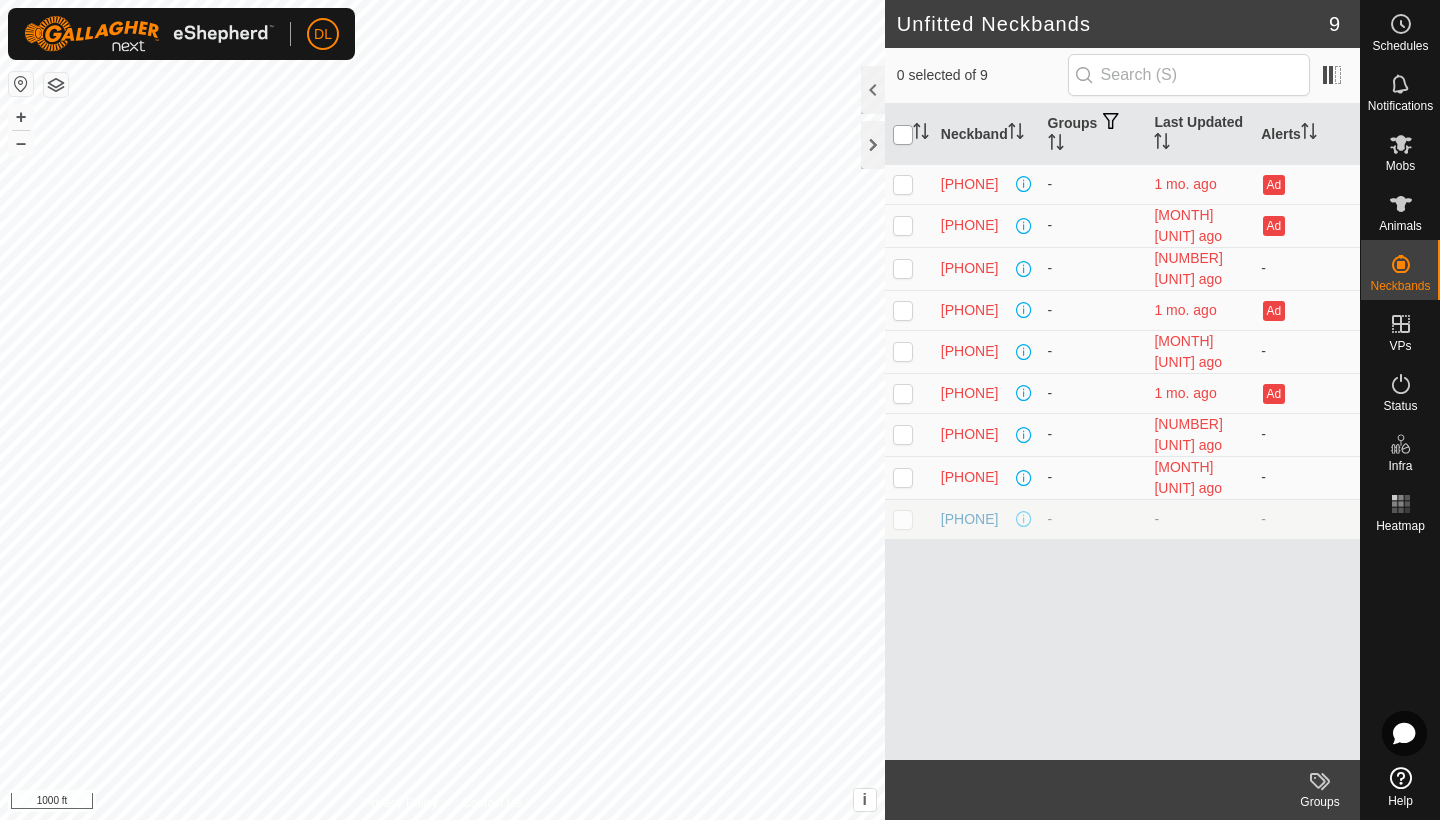checkbox on "true" 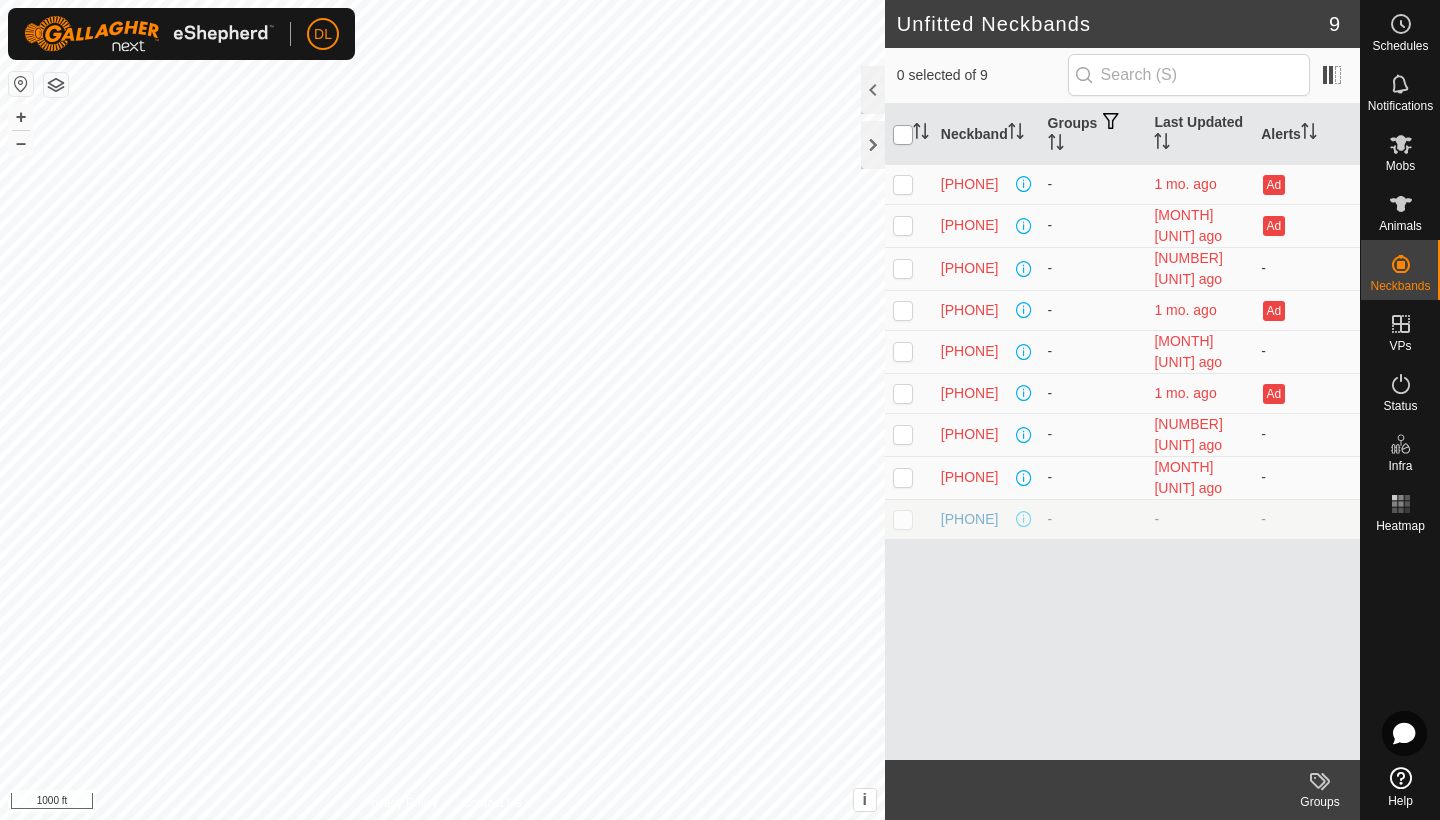 checkbox on "true" 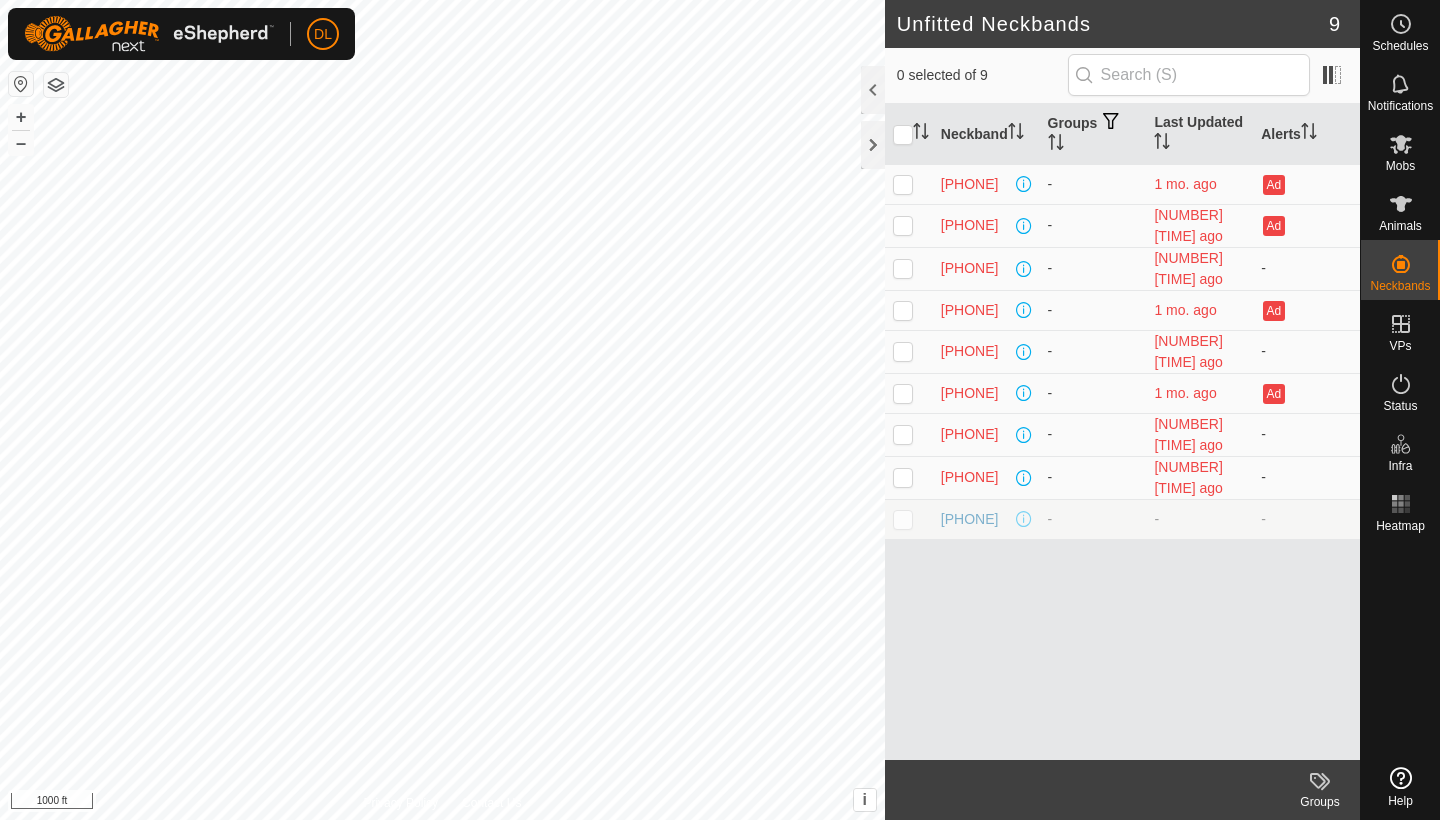 scroll, scrollTop: 0, scrollLeft: 0, axis: both 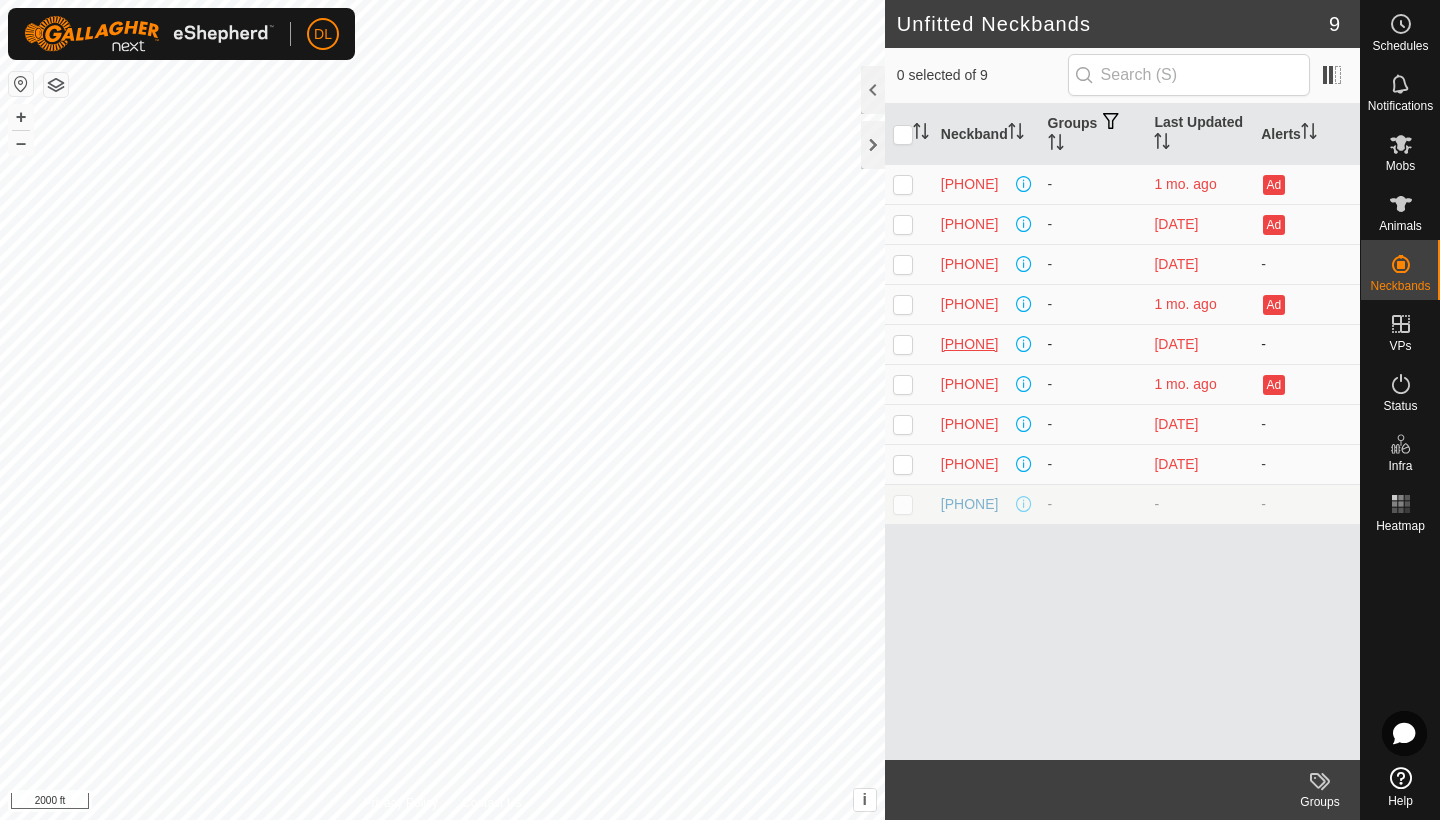 click on "Unfitted Neckbands 9  0 selected of 9   Neckband   Groups   Last Updated   Alerts   [PHONE]   -  1 mo. ago  Ad   [PHONE]   -  4 mo. ago  Ad   [PHONE]   -  3 mo. ago  -   [PHONE]   -  1 mo. ago  Ad   [PHONE]   -  4 mo. ago  -   [PHONE]   -  1 mo. ago  Ad   [PHONE]   -  3 mo. ago  -   [PHONE]   -  4 mo. ago  -   [PHONE]   -  -  -   Groups  Privacy Policy Contact Us
spring
Type:   trough
Capacity:  100L
Water Level:  100%
Drinkable:  Yes
+ – ⇧ i This application includes HERE Maps. © 2024 HERE. All rights reserved. 2000 ft" 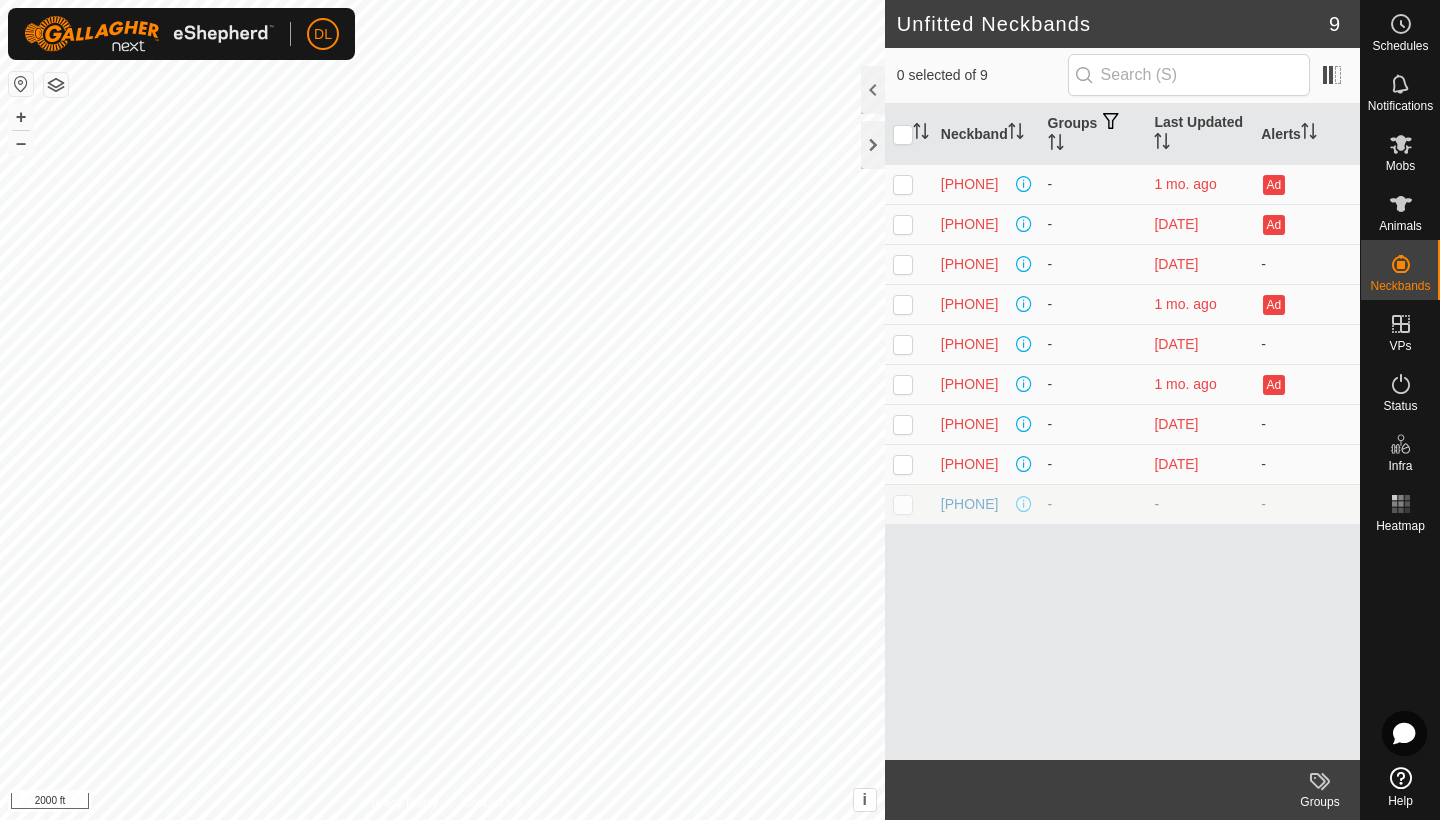 click on "Unfitted Neckbands 9  0 selected of 9   Neckband   Groups   Last Updated   Alerts   [PHONE]   -  1 mo. ago  Ad   [PHONE]   -  4 mo. ago  Ad   [PHONE]   -  3 mo. ago  -   [PHONE]   -  1 mo. ago  Ad   [PHONE]   -  4 mo. ago  -   [PHONE]   -  1 mo. ago  Ad   [PHONE]   -  3 mo. ago  -   [PHONE]   -  4 mo. ago  -   [PHONE]   -  -  -   Groups  Privacy Policy Contact Us
spring
Type:   trough
Capacity:  100L
Water Level:  100%
Drinkable:  Yes
+ – ⇧ i This application includes HERE Maps. © 2024 HERE. All rights reserved. 2000 ft" 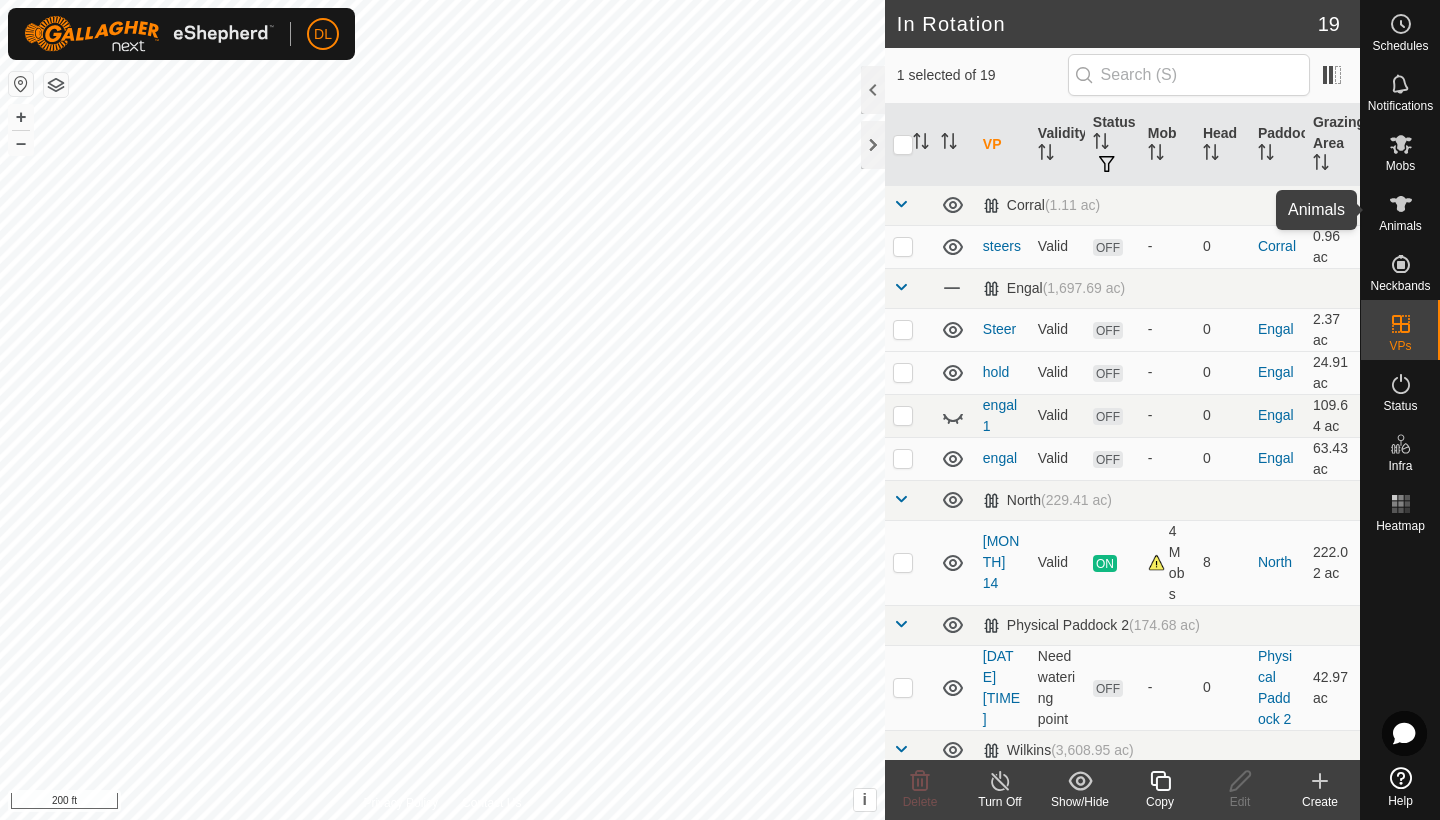 click 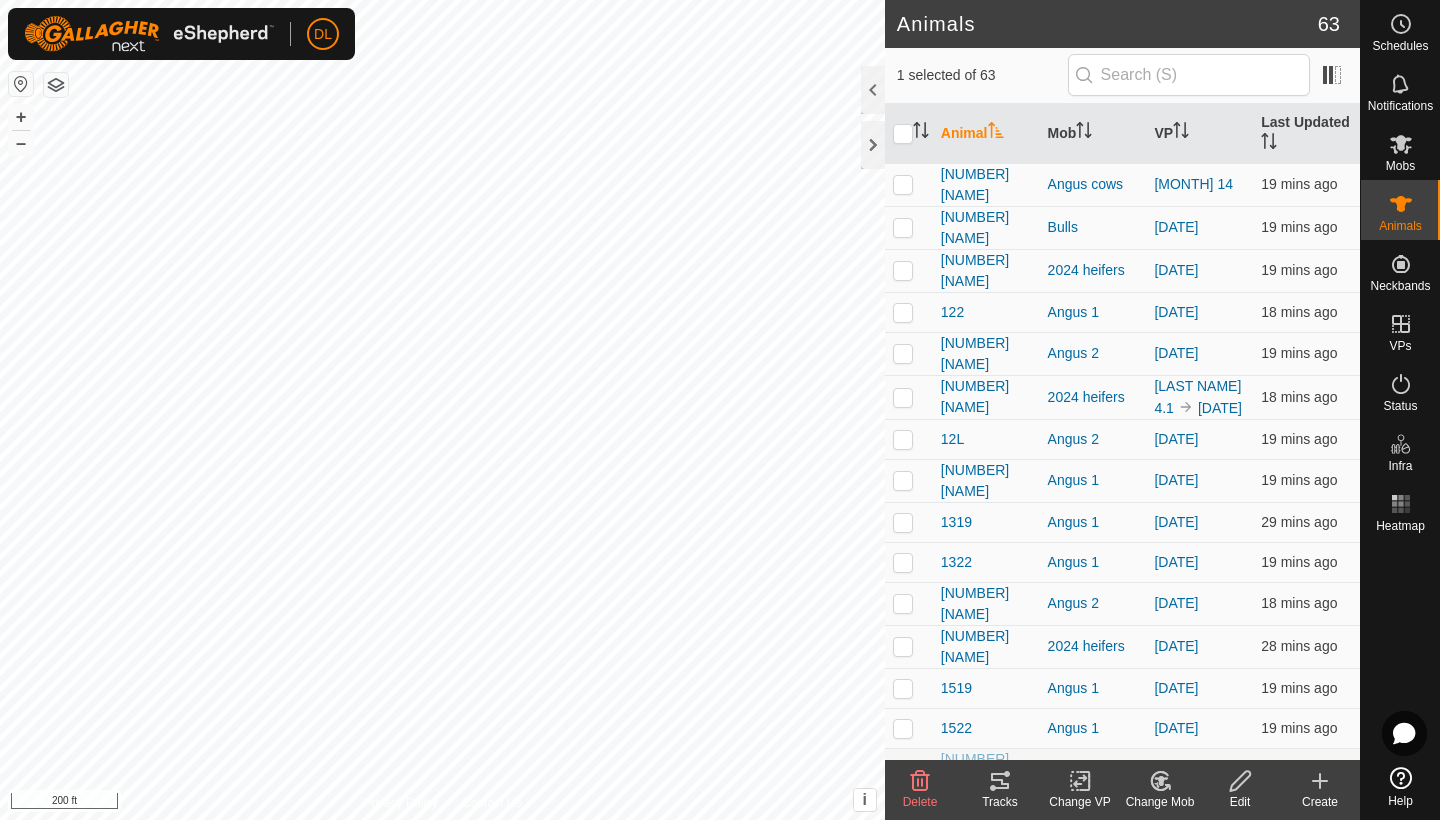 click on "Tracks" 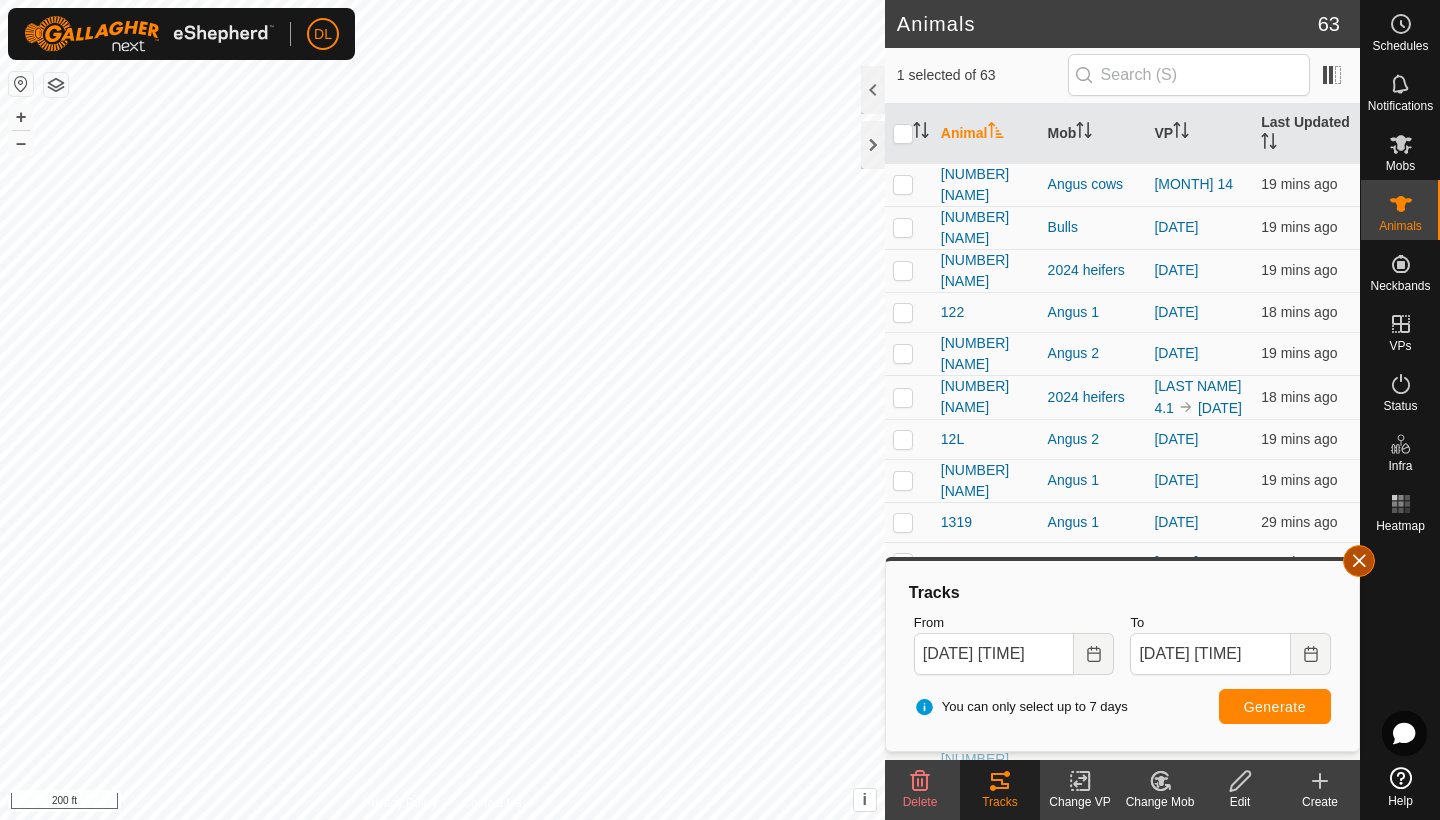 click at bounding box center (1359, 561) 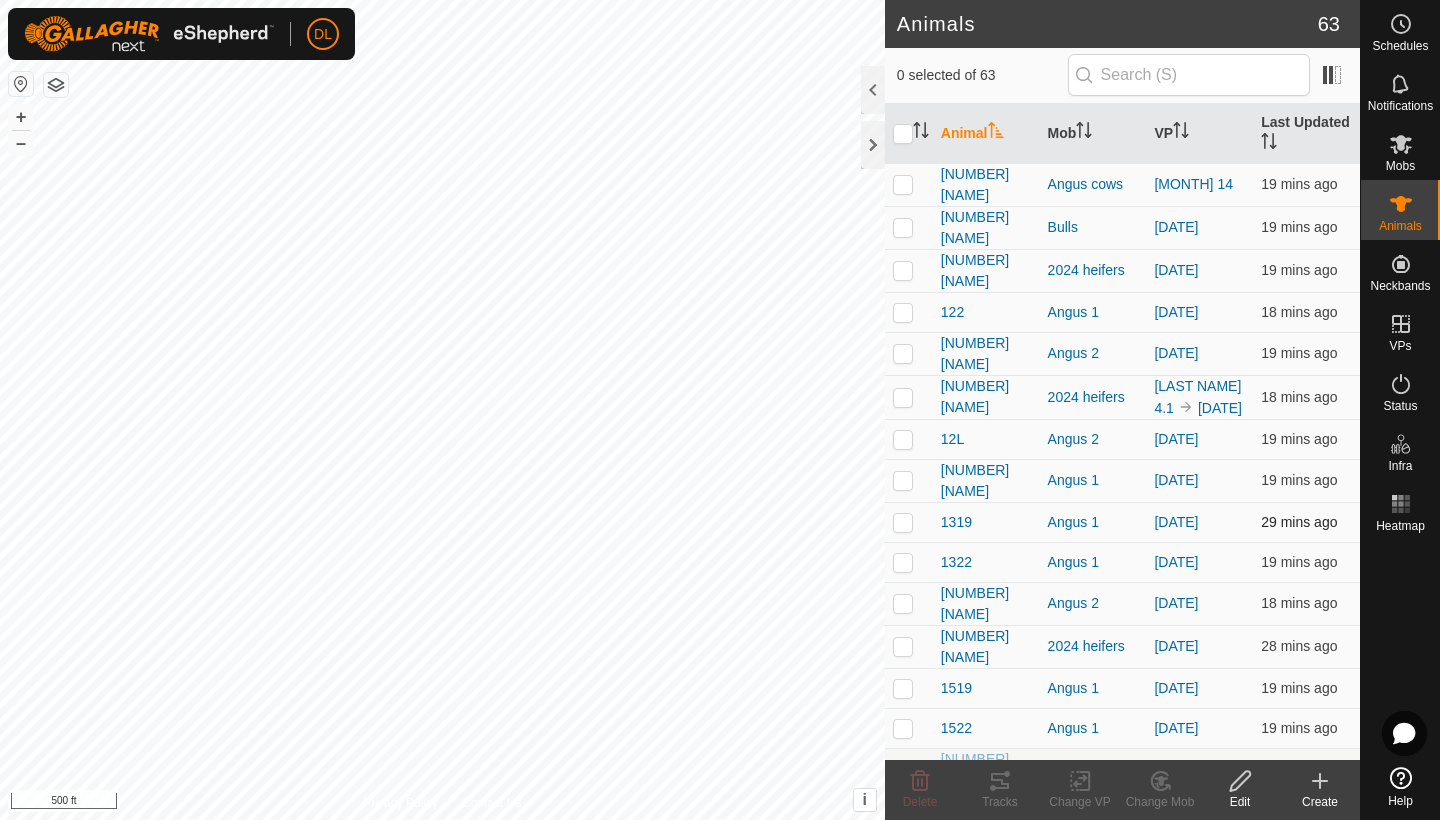 checkbox on "false" 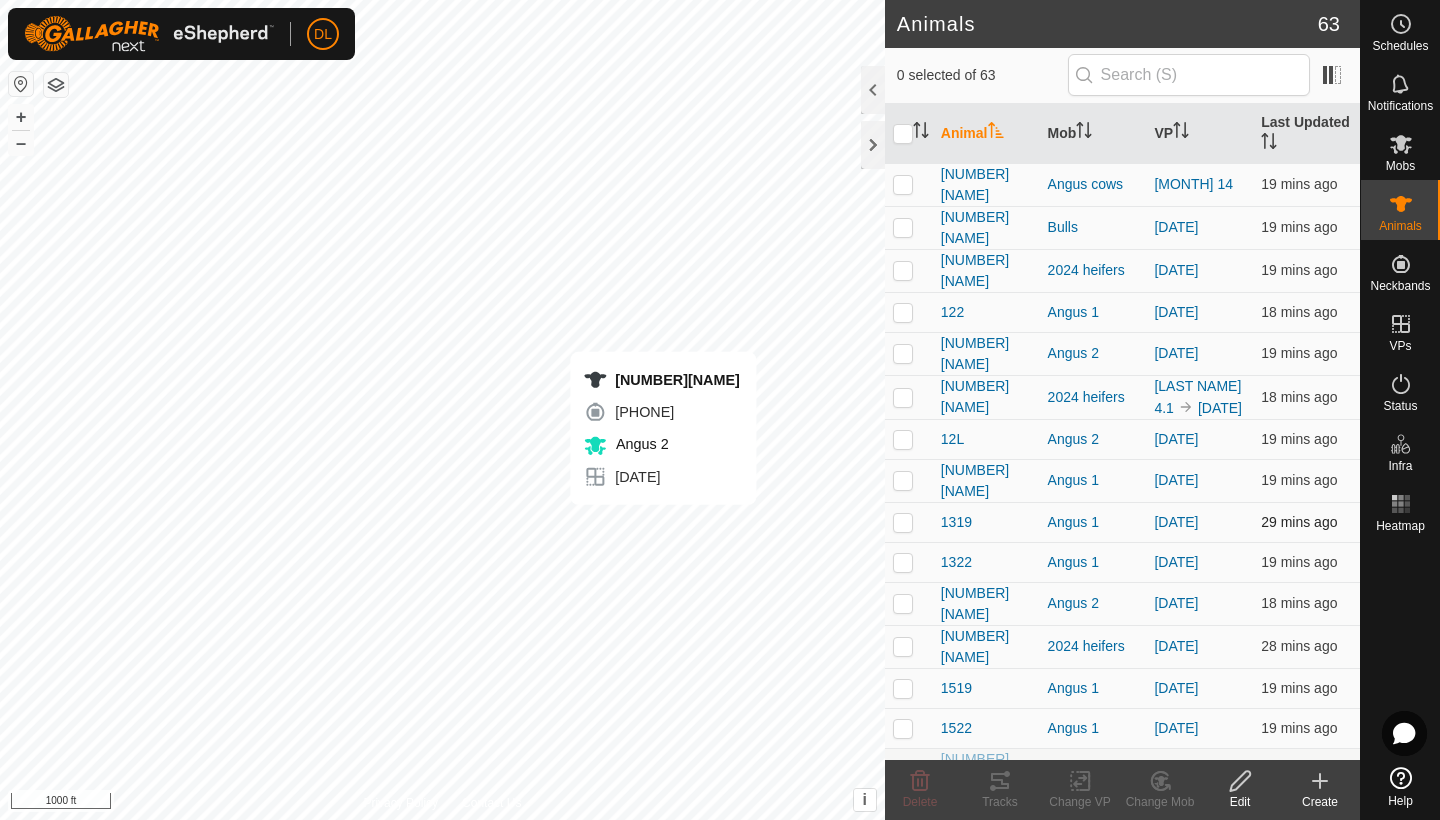 checkbox on "true" 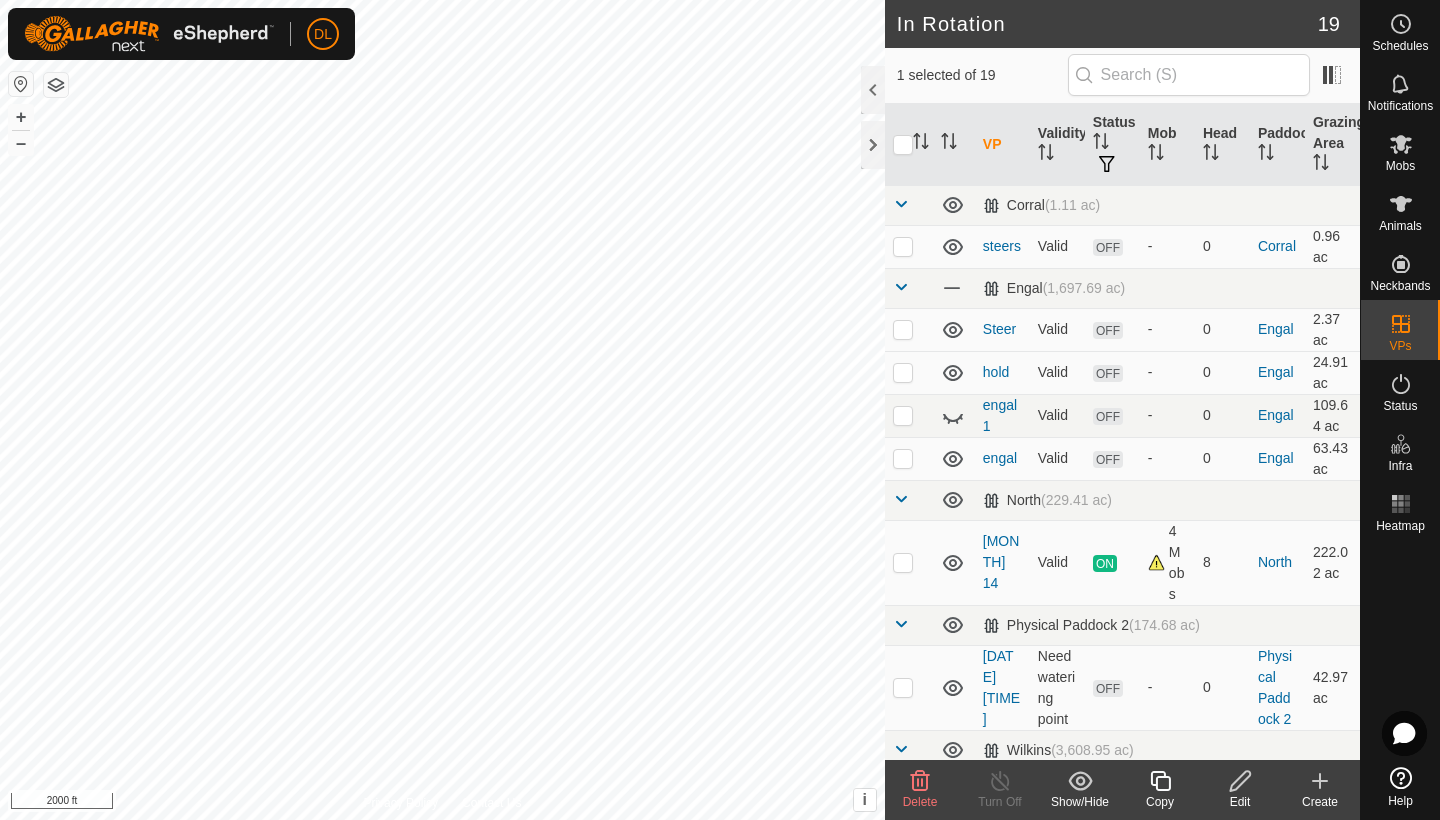 checkbox on "true" 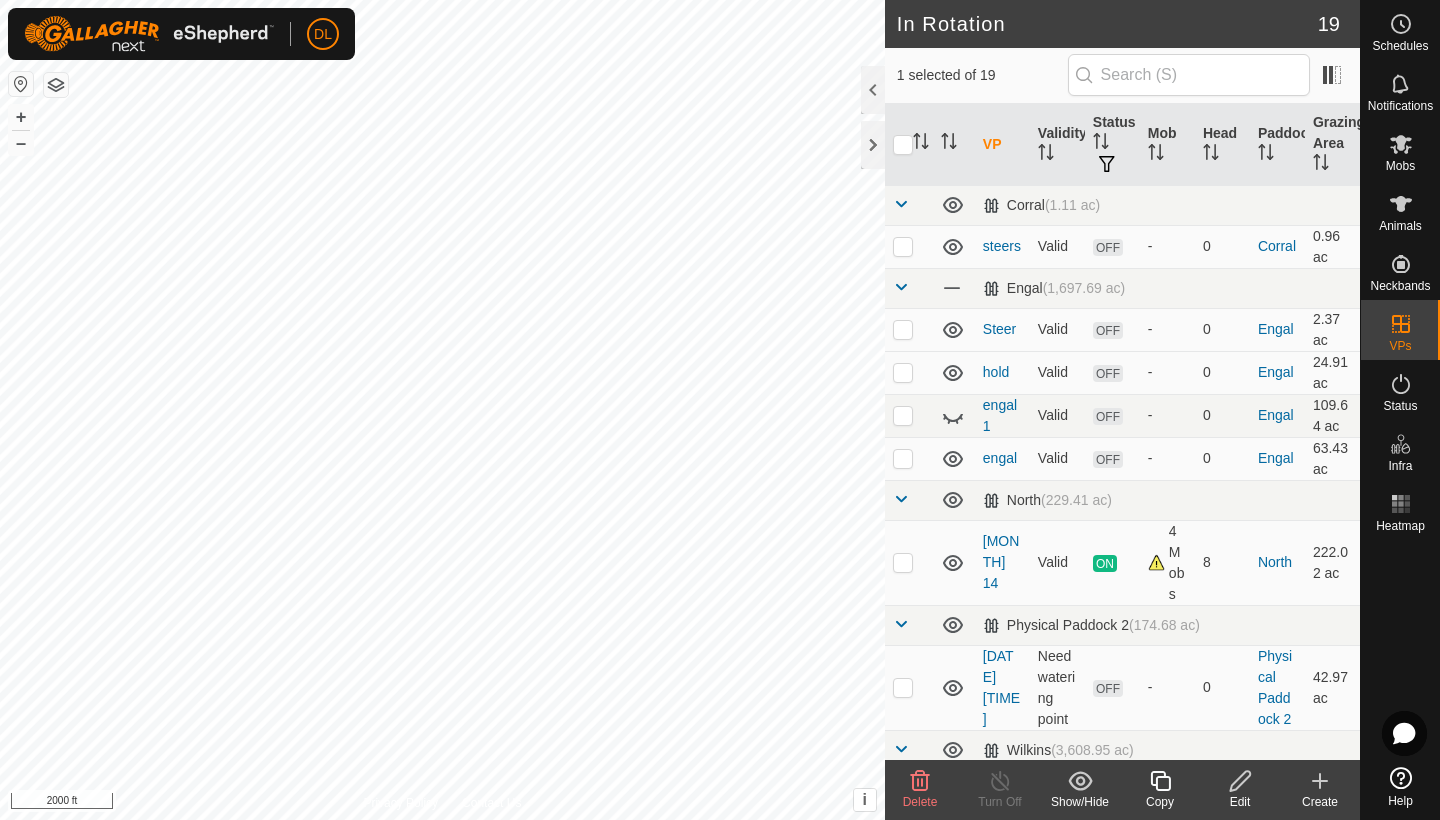 checkbox on "false" 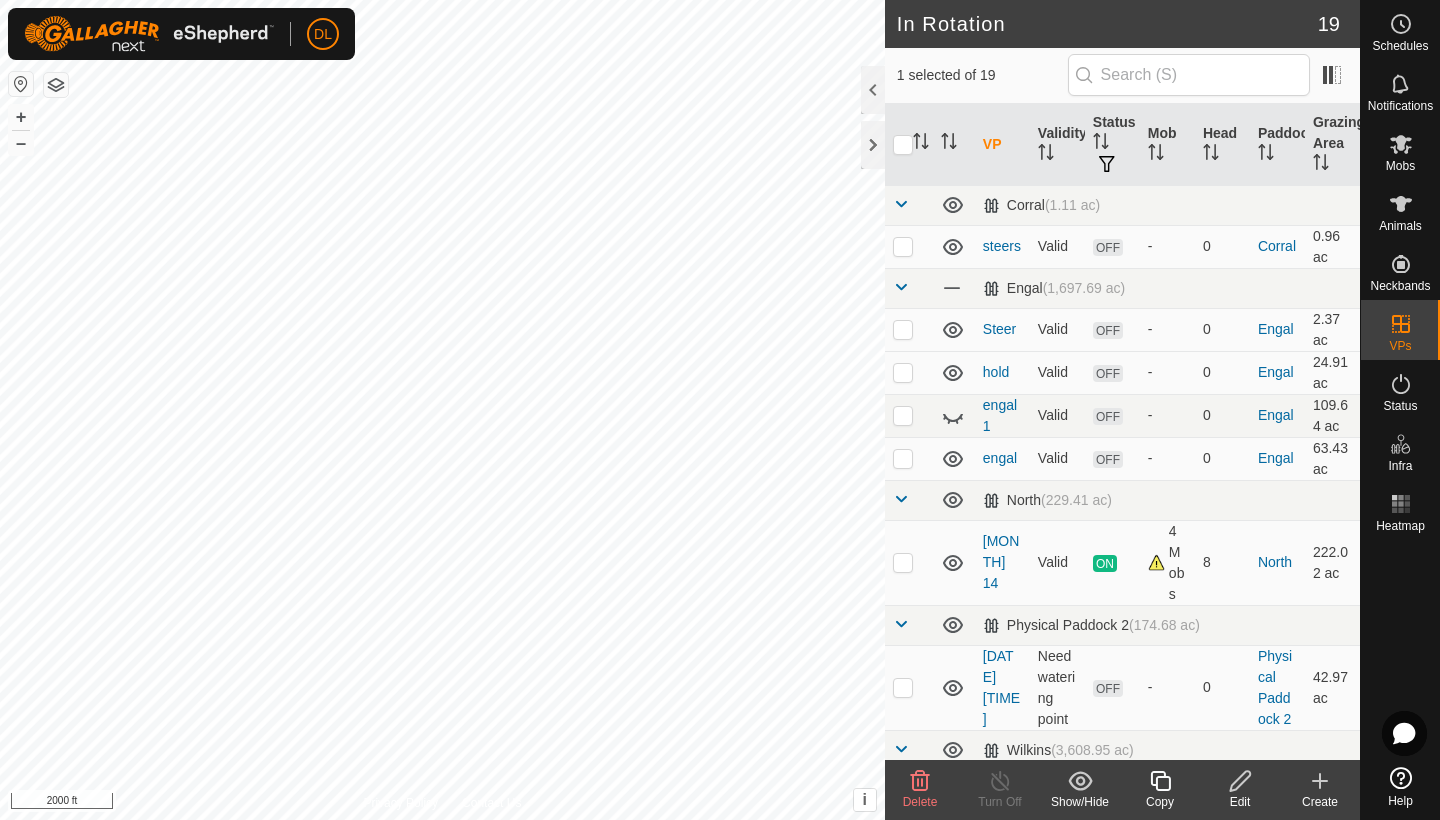 checkbox on "false" 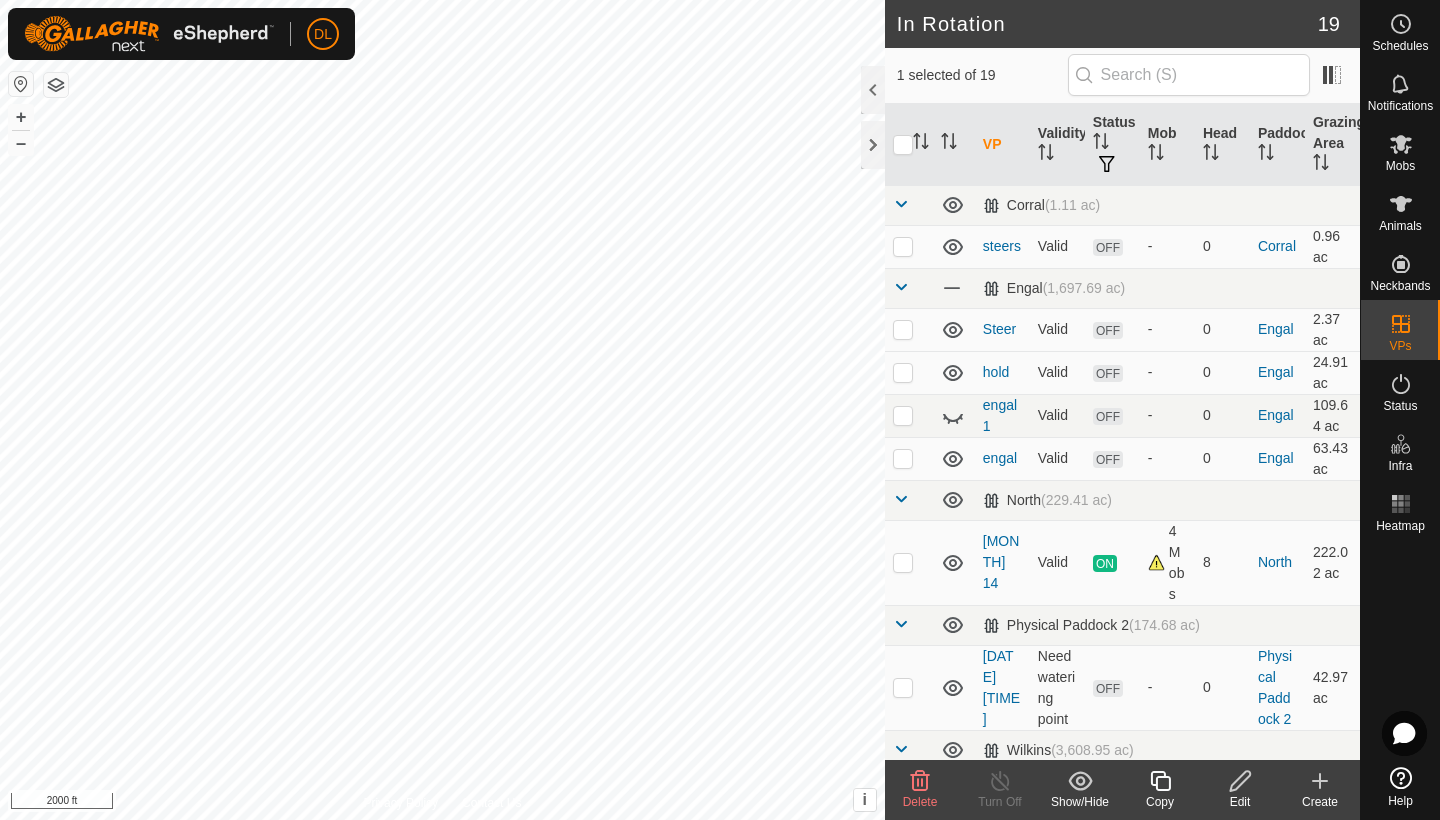 checkbox on "true" 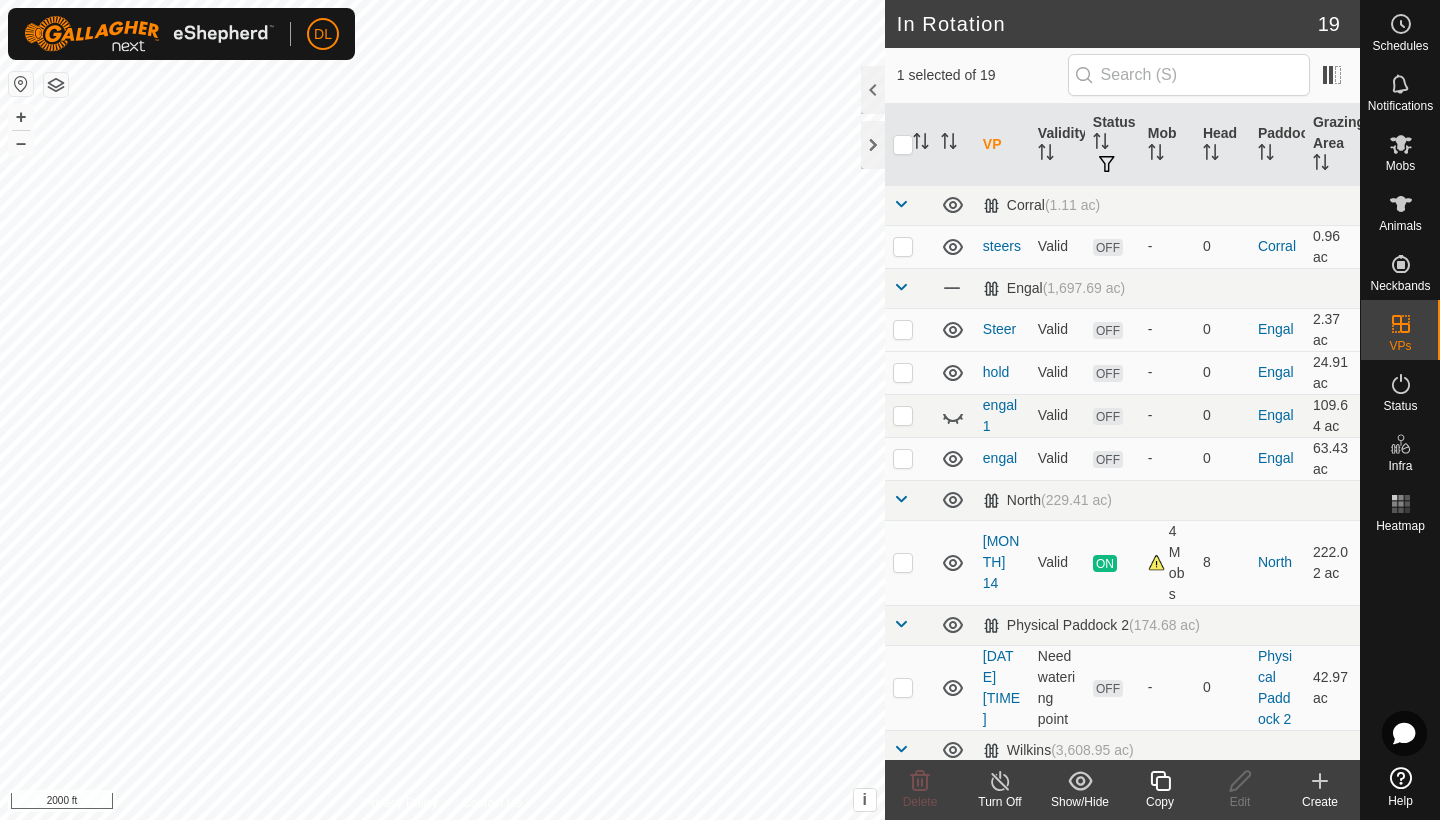 checkbox on "true" 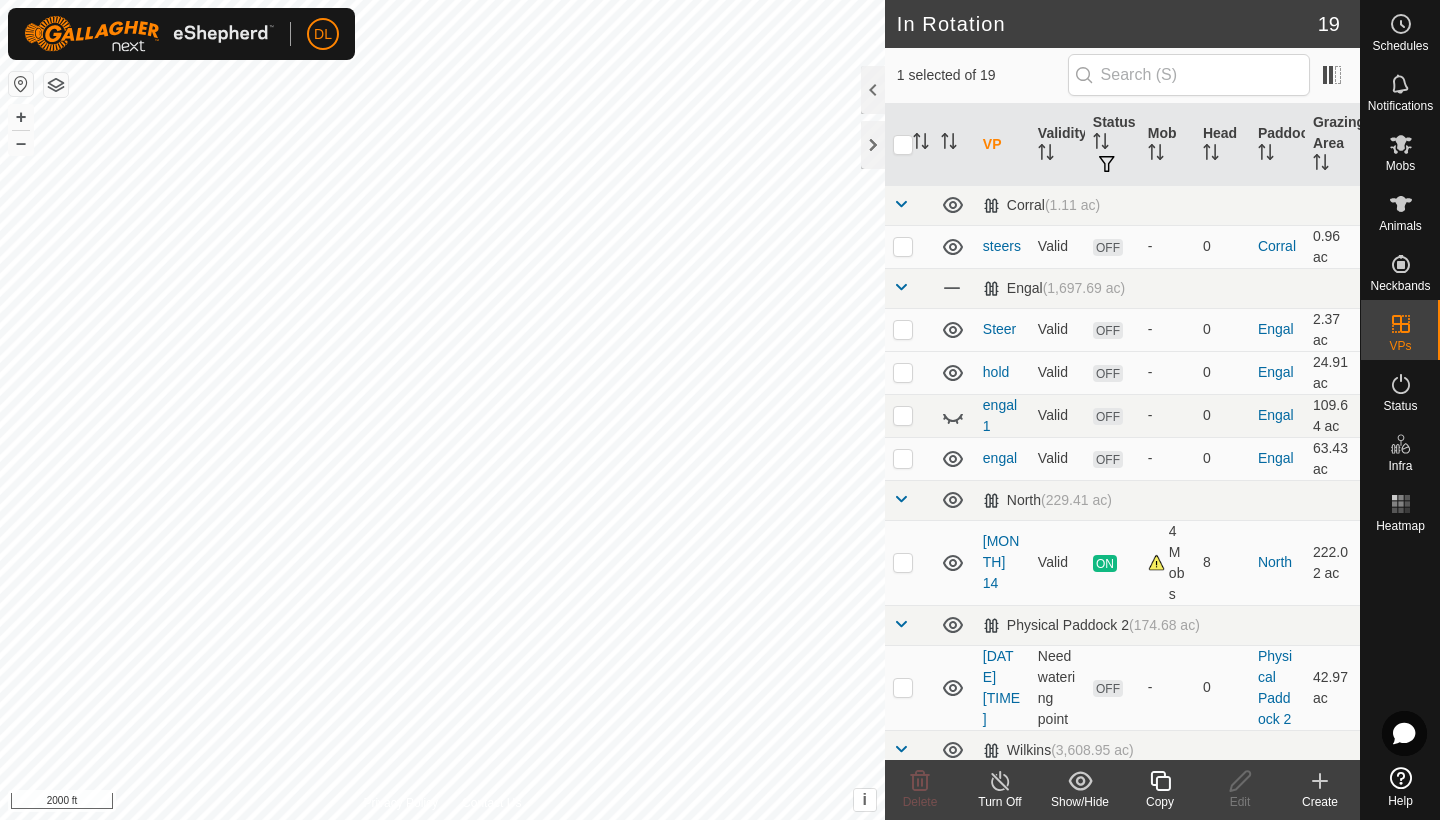 checkbox on "false" 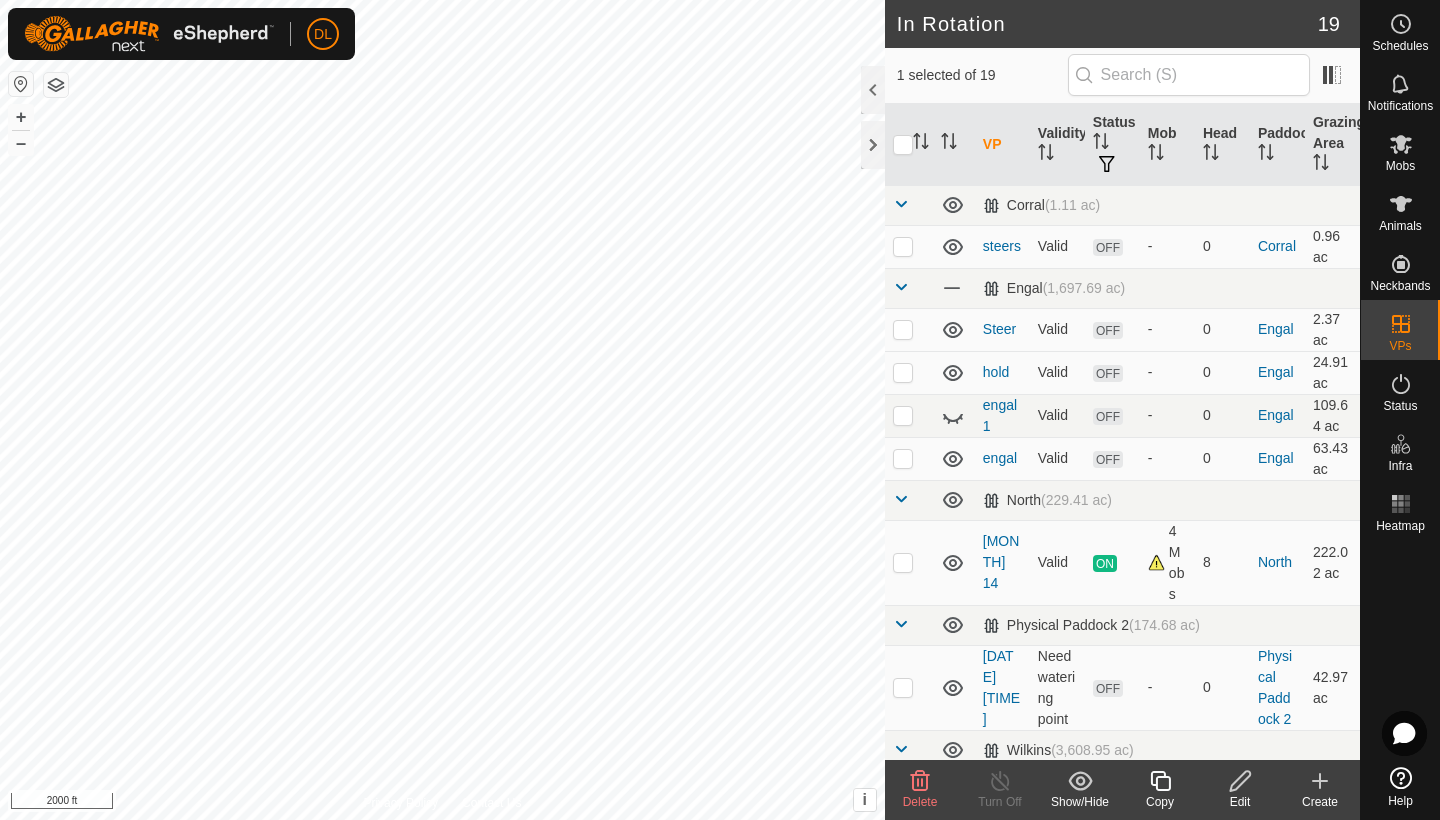 checkbox on "false" 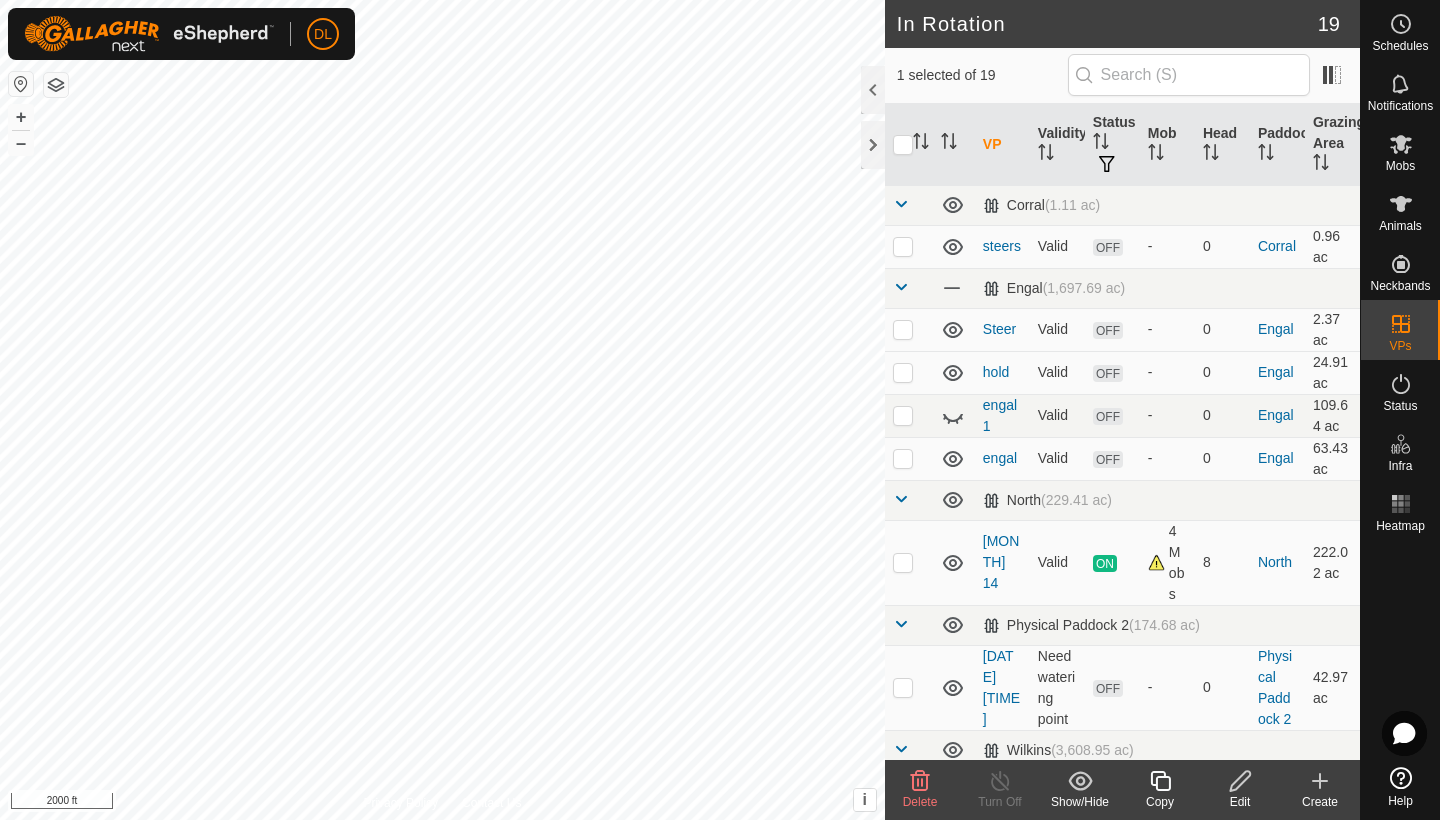 checkbox on "true" 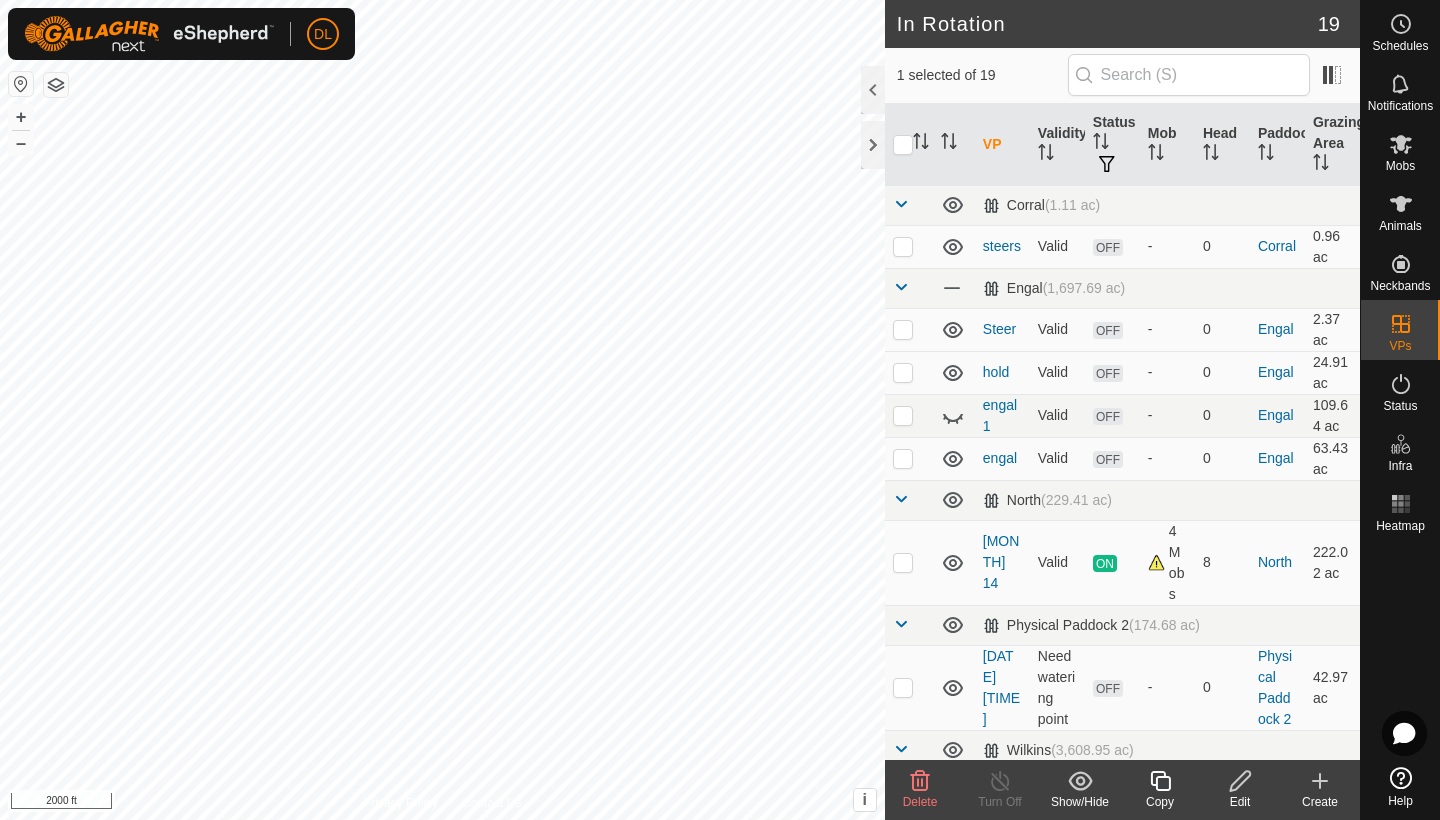 checkbox on "true" 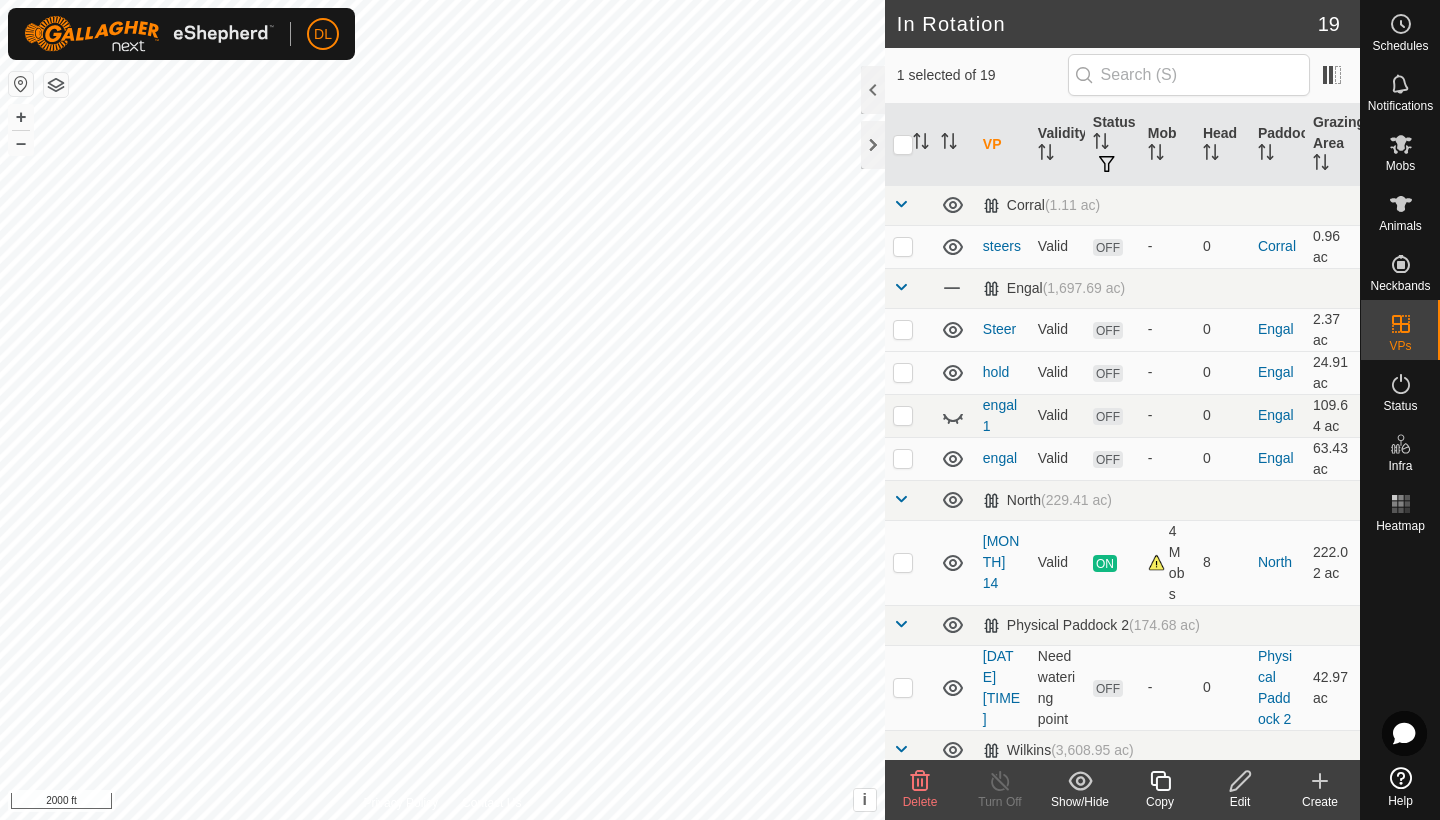 checkbox on "false" 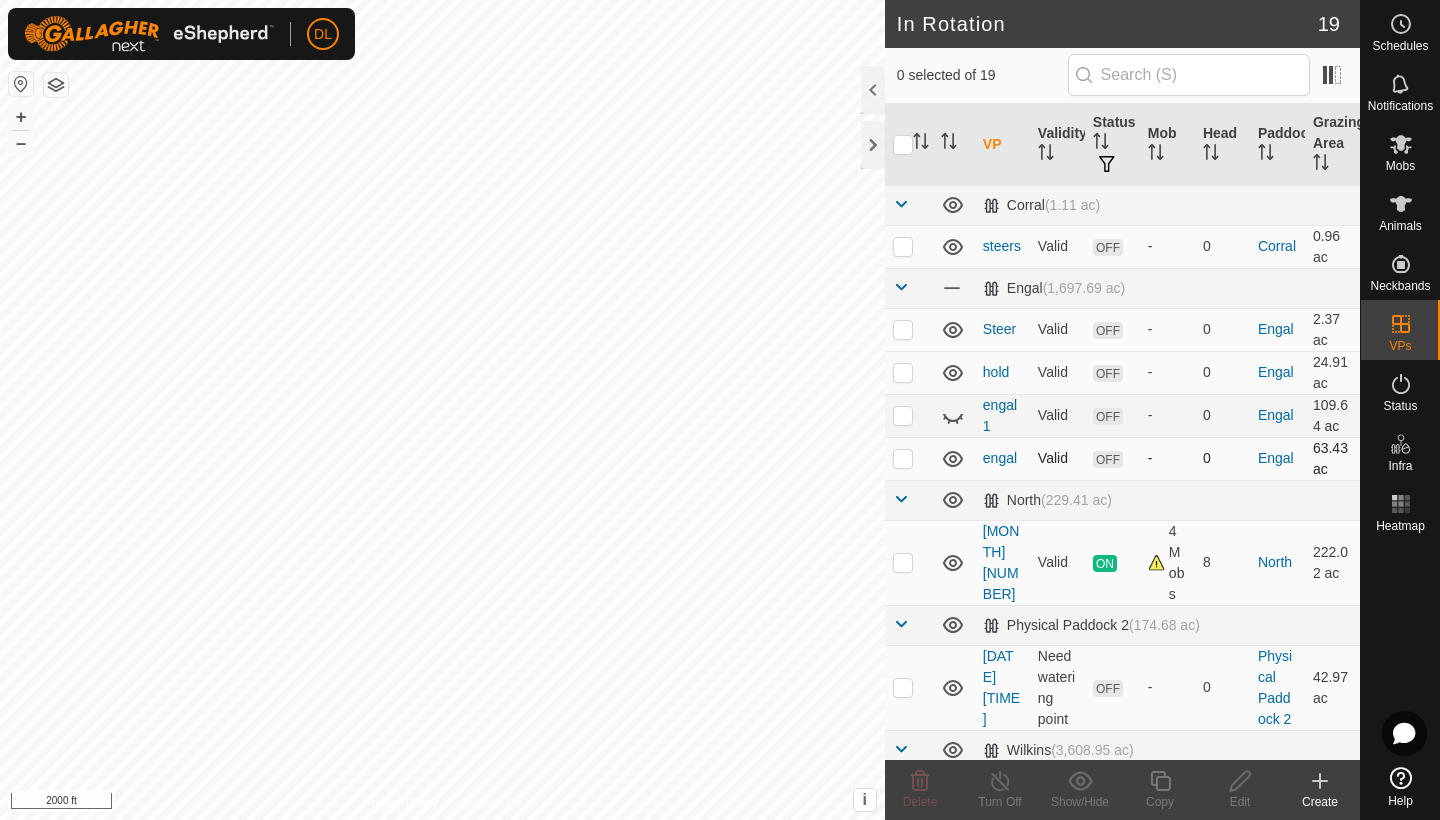 scroll, scrollTop: 0, scrollLeft: 0, axis: both 